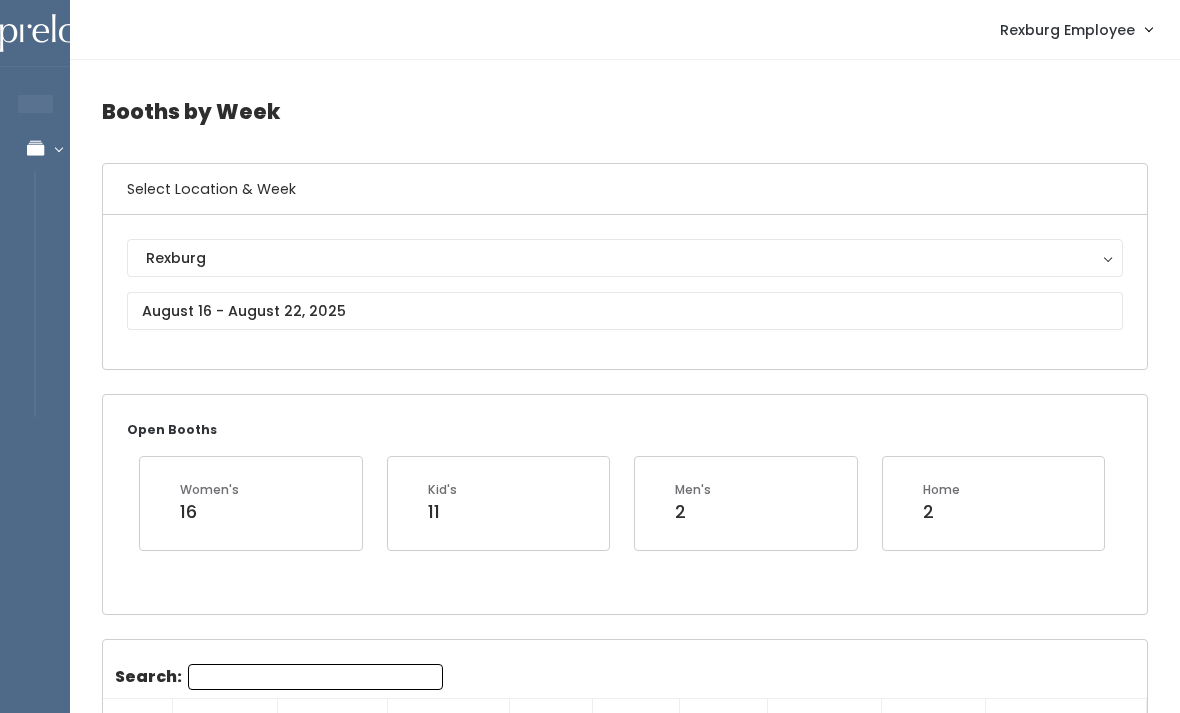 scroll, scrollTop: 1294, scrollLeft: 0, axis: vertical 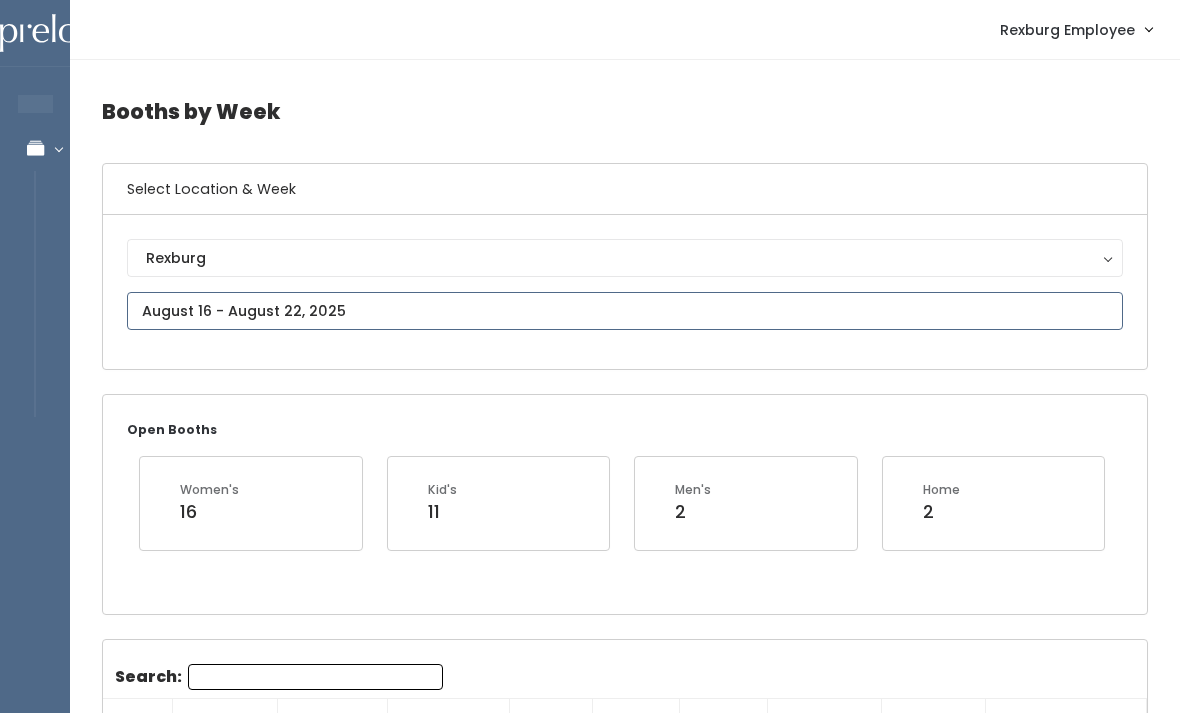 click at bounding box center [625, 311] 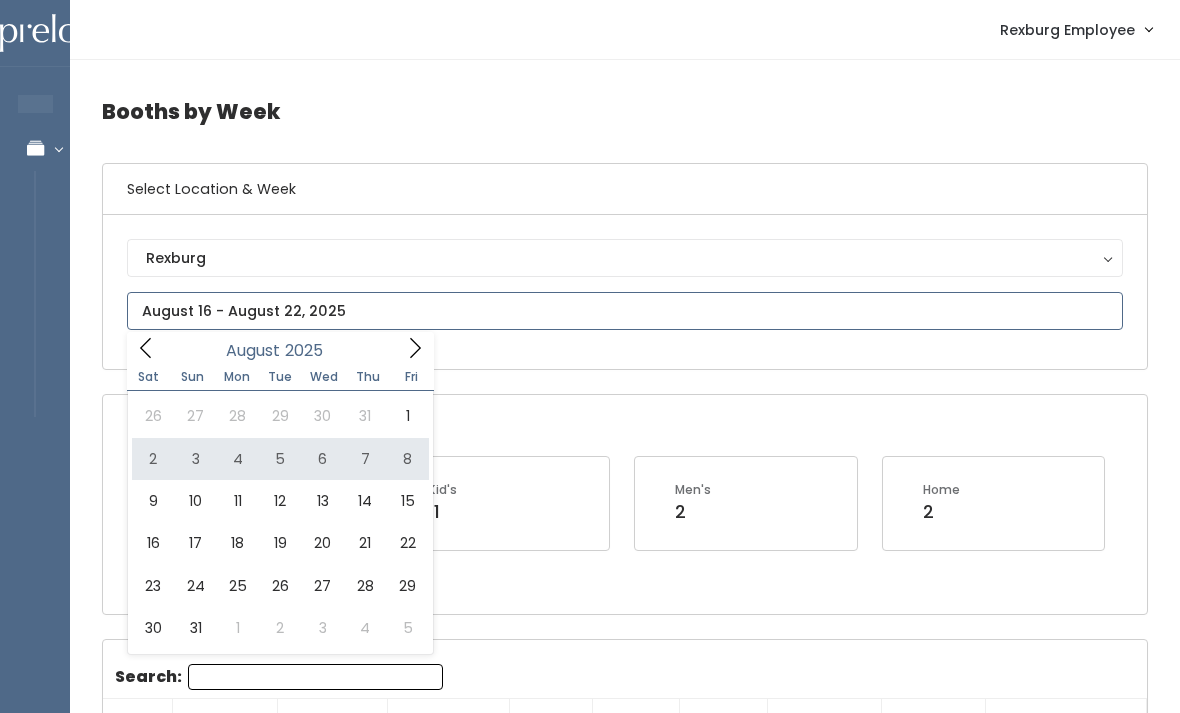type on "[MONTH] [NUMBER] to [MONTH] [NUMBER]" 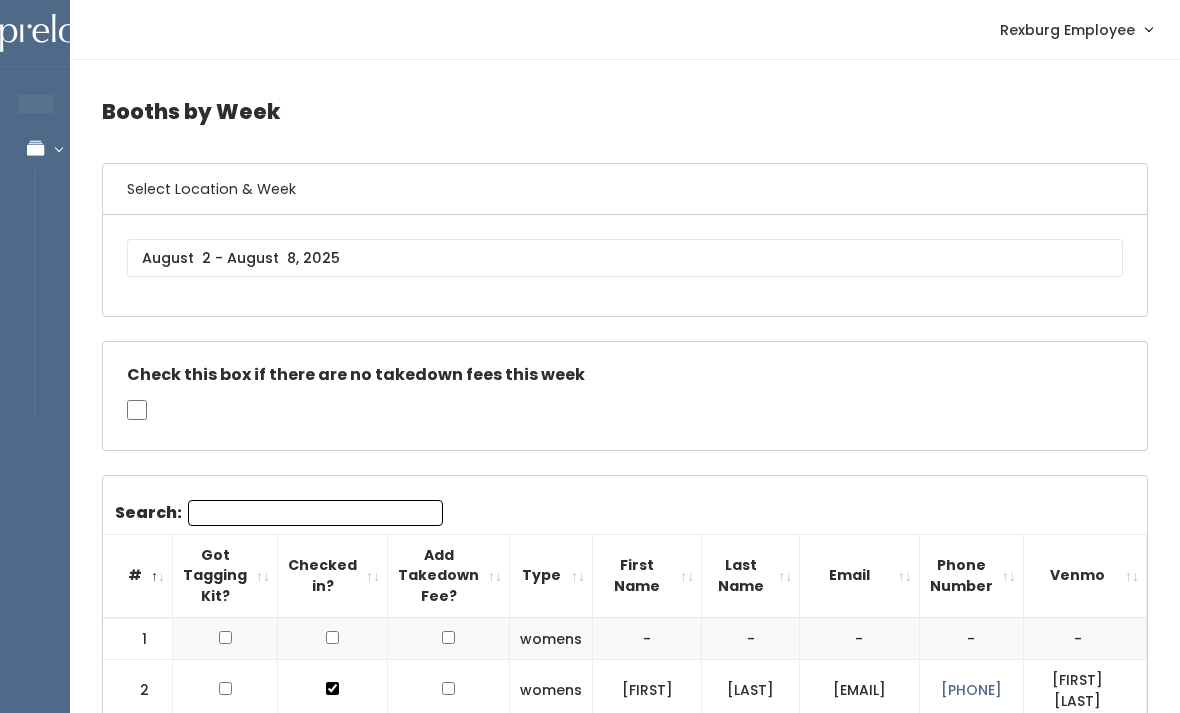scroll, scrollTop: 641, scrollLeft: 0, axis: vertical 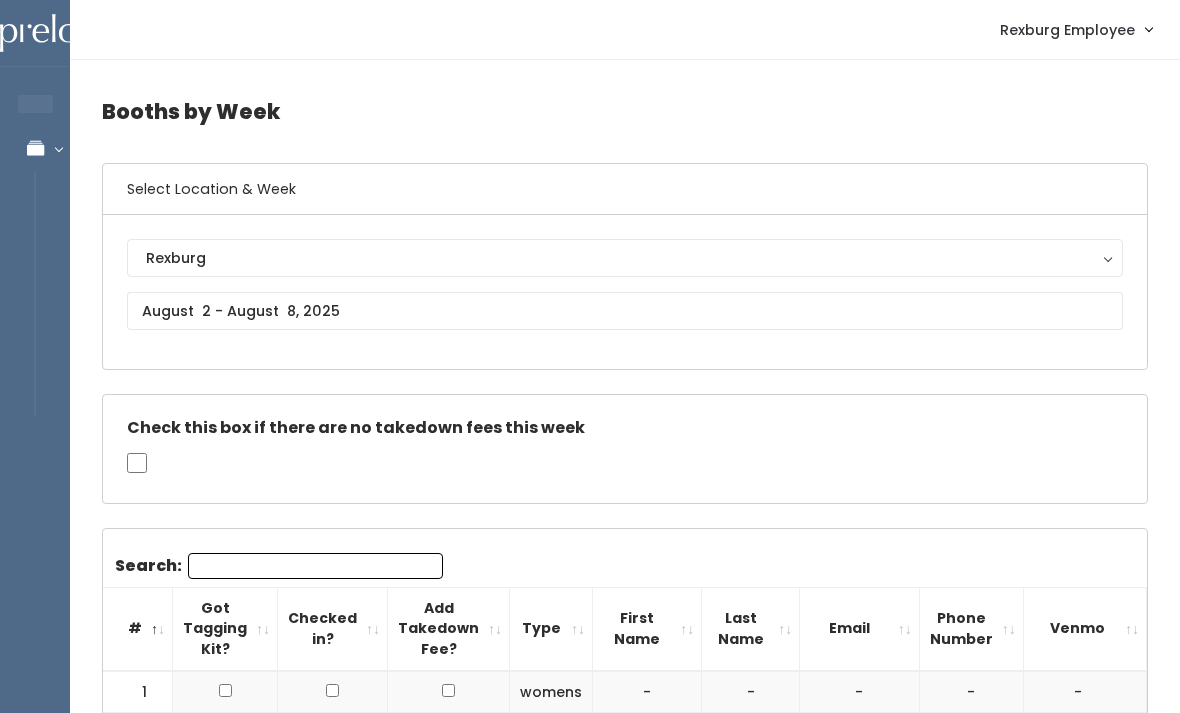 click on "Check this box if there are no takedown fees this week" at bounding box center (625, 449) 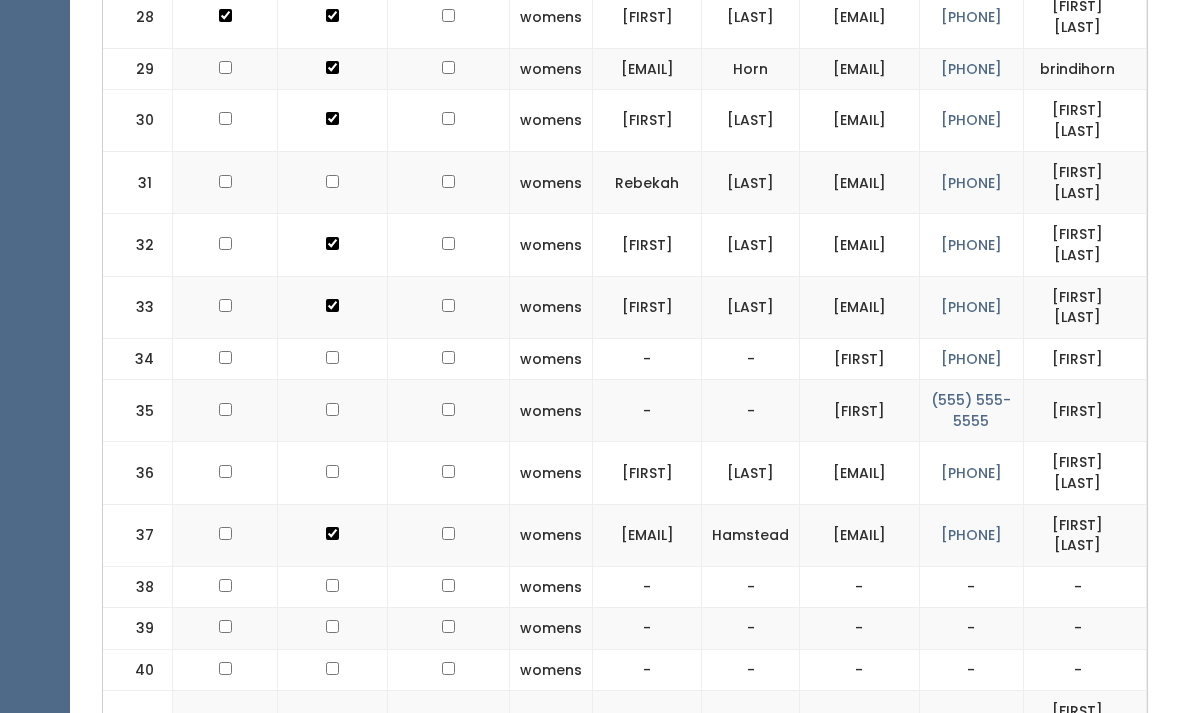 scroll, scrollTop: 2239, scrollLeft: 0, axis: vertical 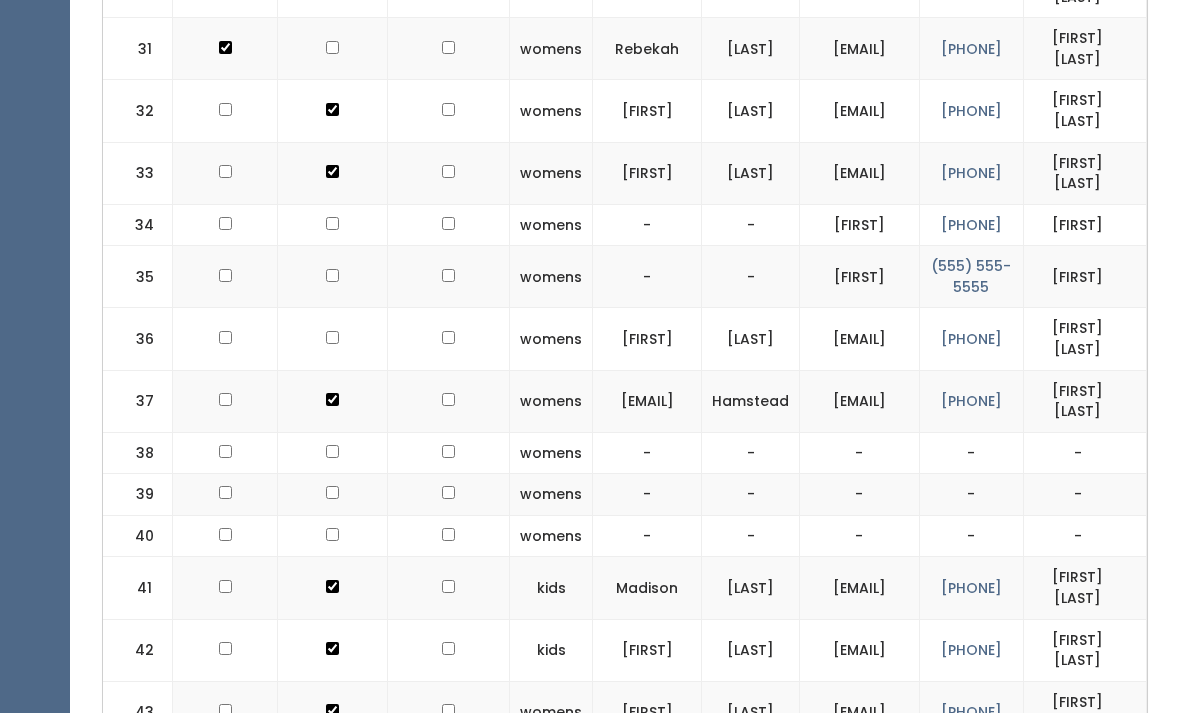 click at bounding box center [225, -1683] 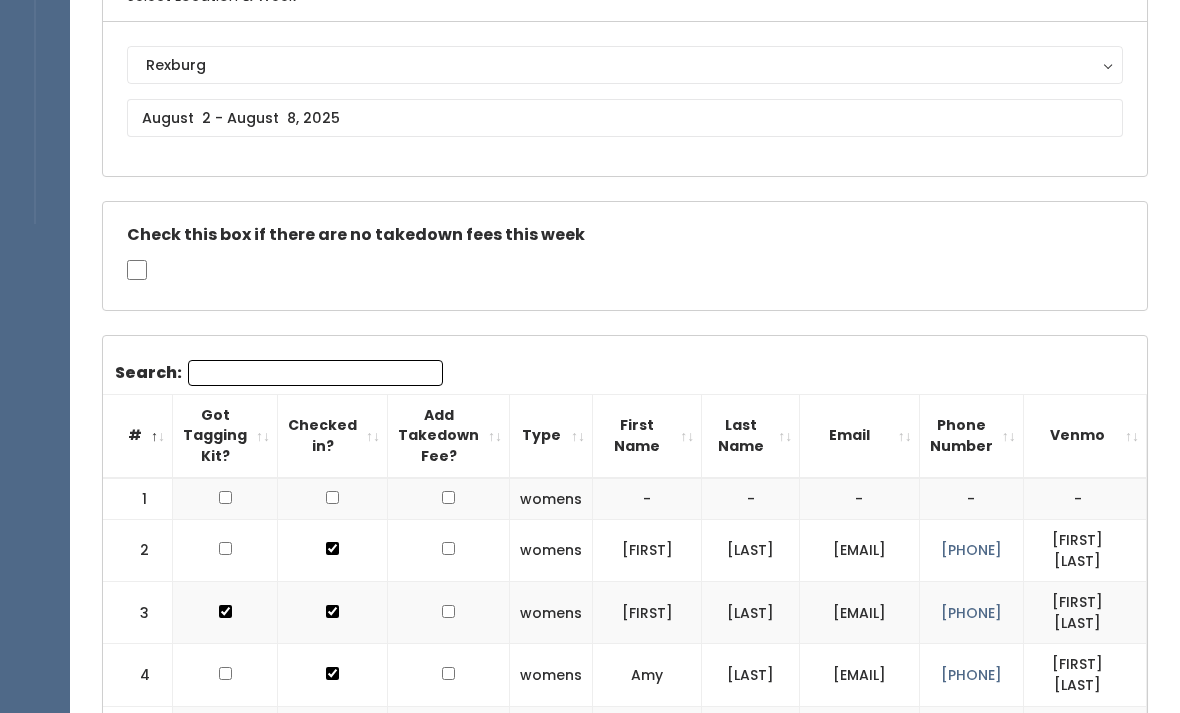 scroll, scrollTop: 0, scrollLeft: 0, axis: both 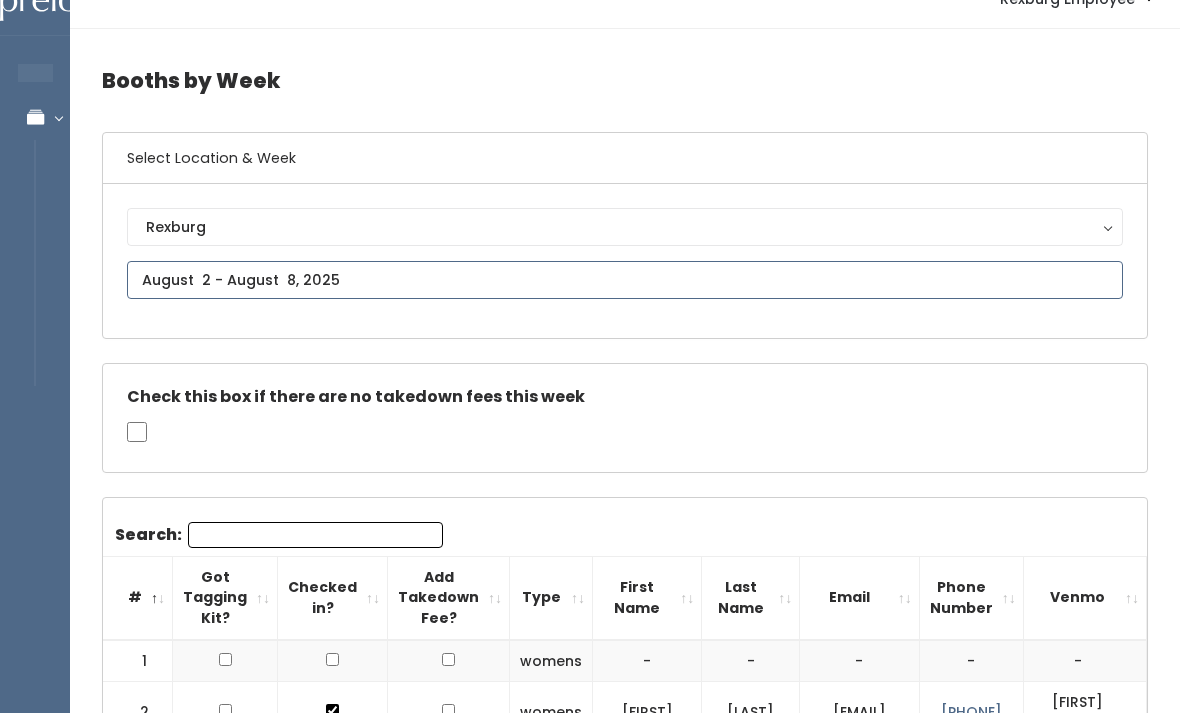click on "EMPLOYEES
Manage Bookings
Booths by Week
All Bookings
Bookings with Booths
Booth Discounts
Seller Check-in
Rexburg Employee
Admin Home
My bookings
Account settings" at bounding box center [590, 1915] 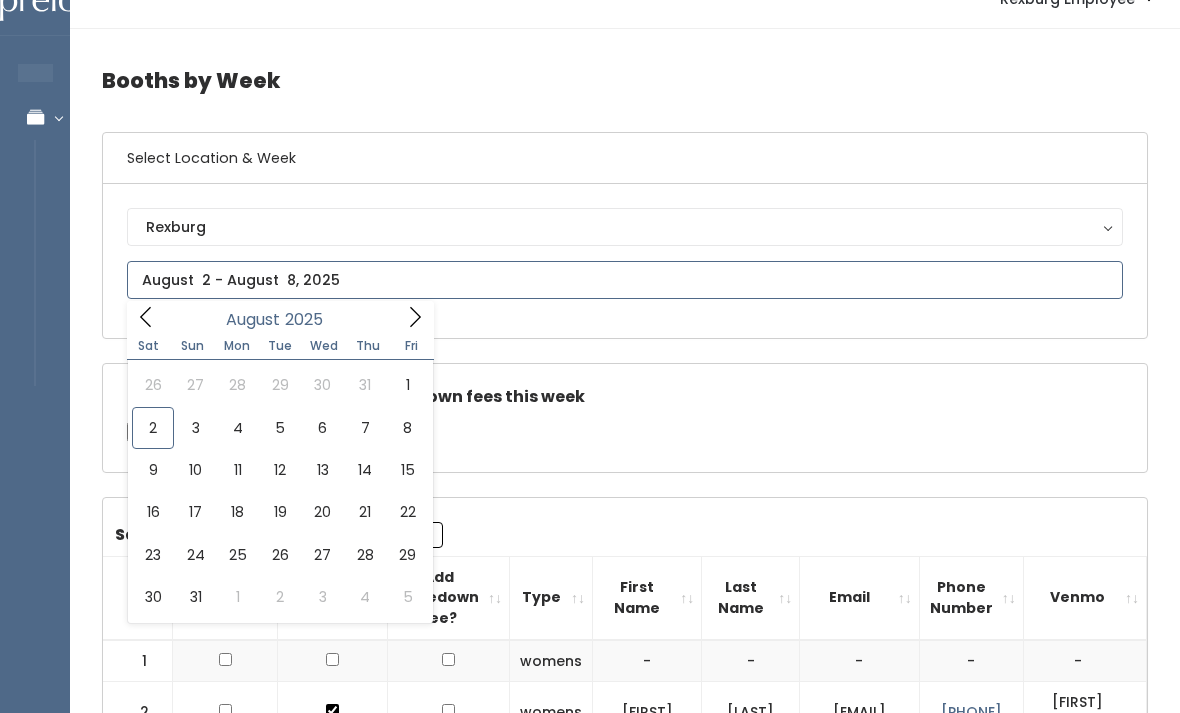 scroll, scrollTop: 31, scrollLeft: 0, axis: vertical 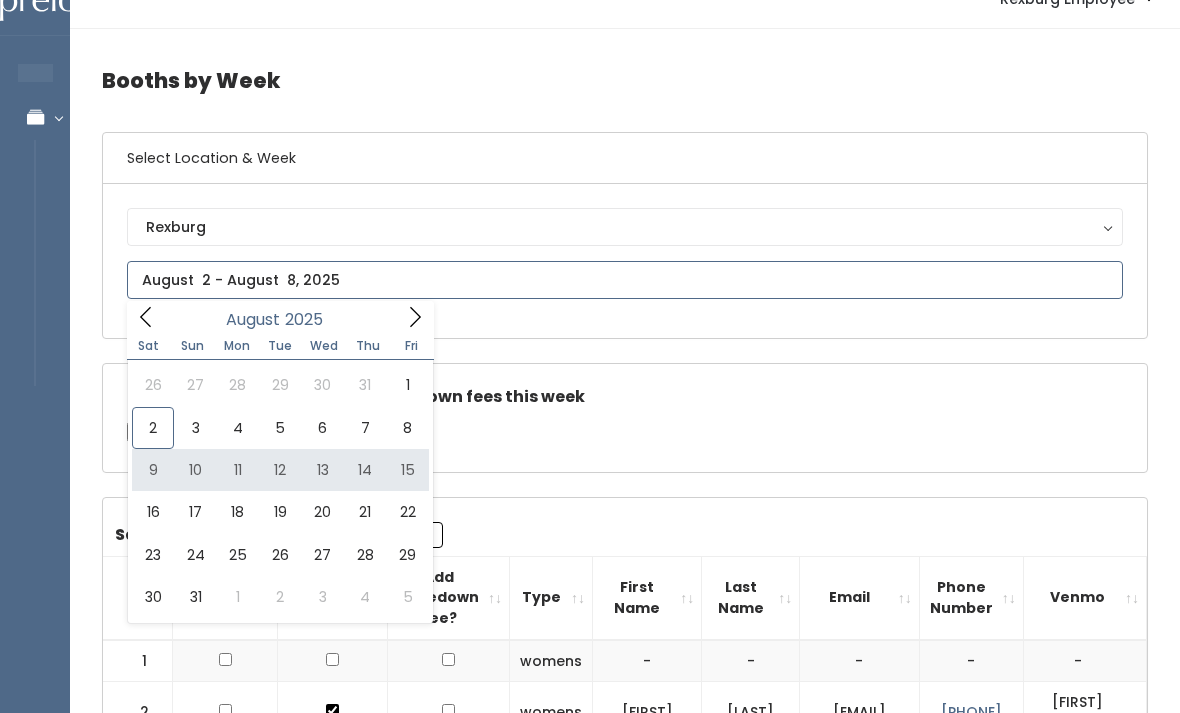 type on "August 9 to August 15" 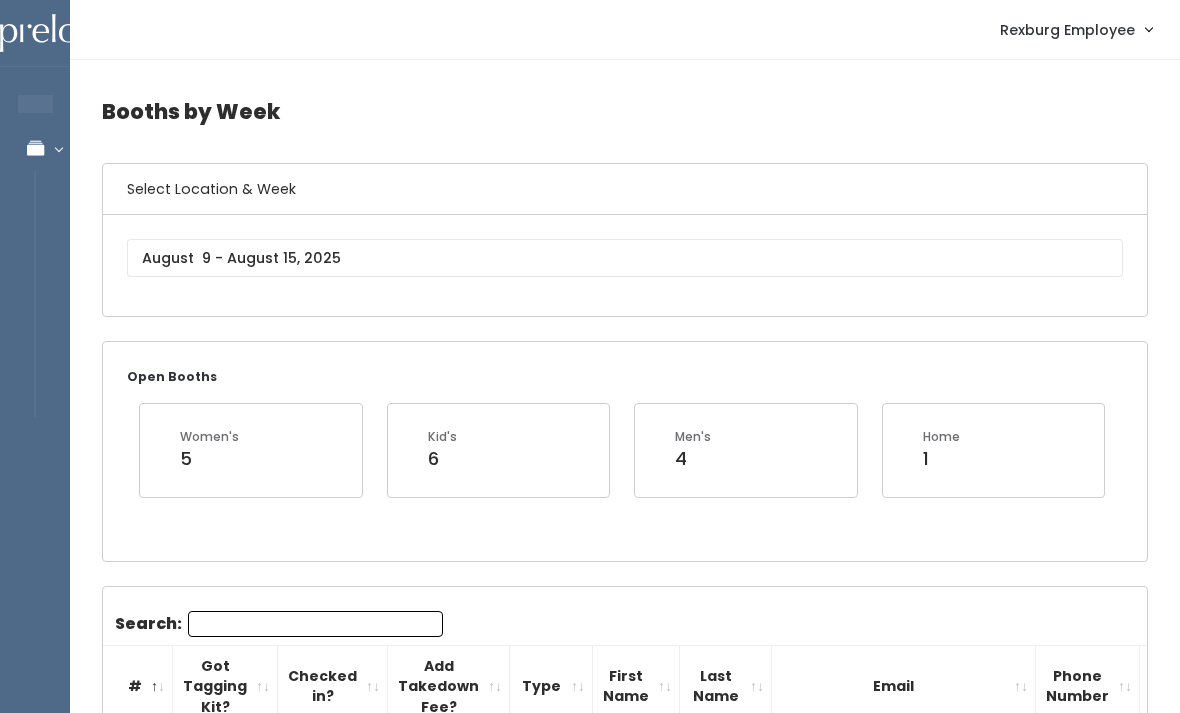 scroll, scrollTop: 239, scrollLeft: 0, axis: vertical 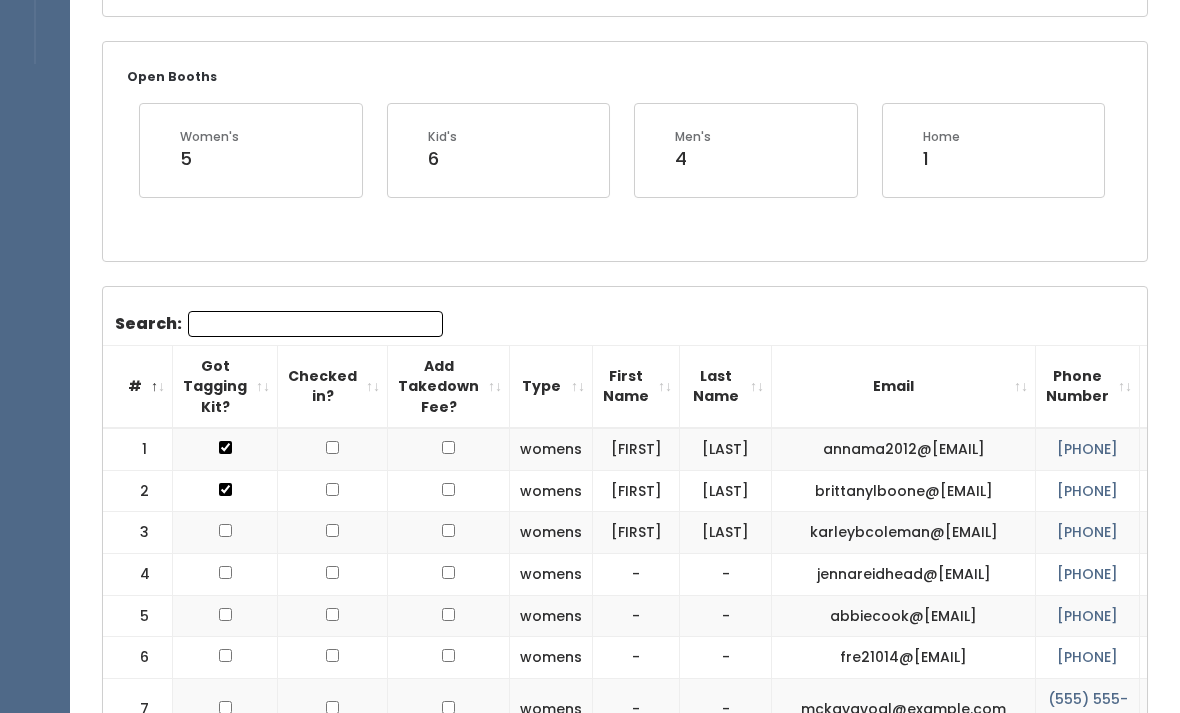 click on "Search:" at bounding box center [315, 324] 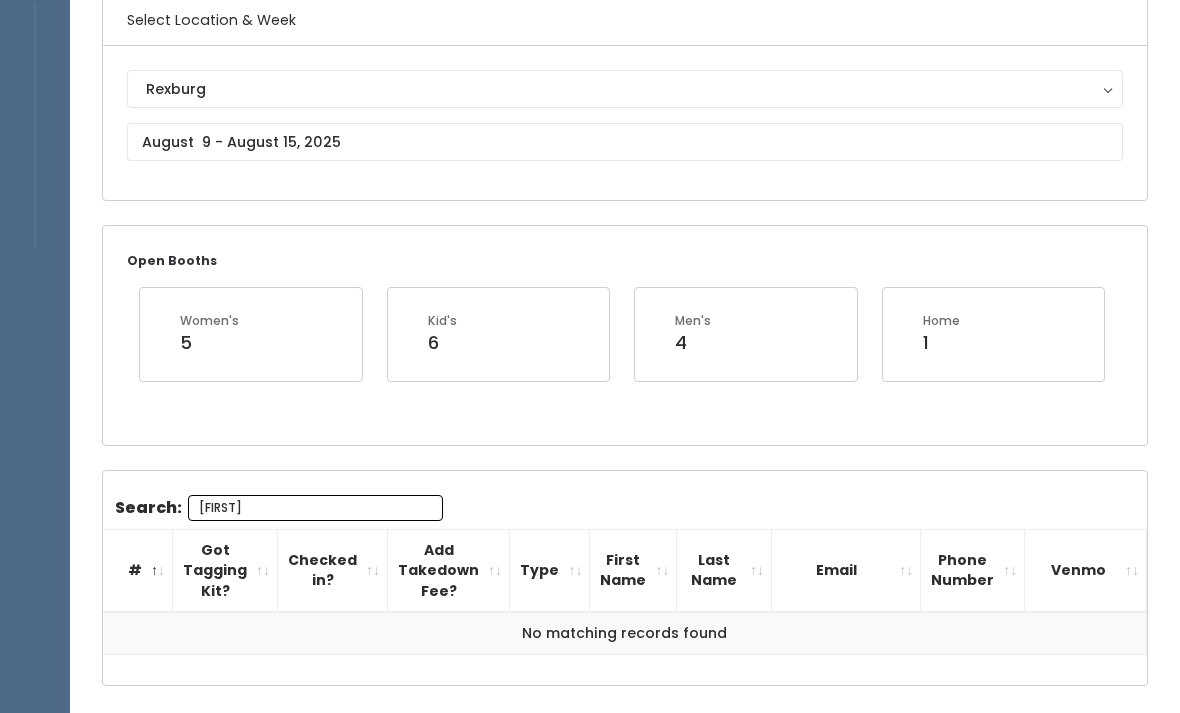 scroll, scrollTop: 165, scrollLeft: 0, axis: vertical 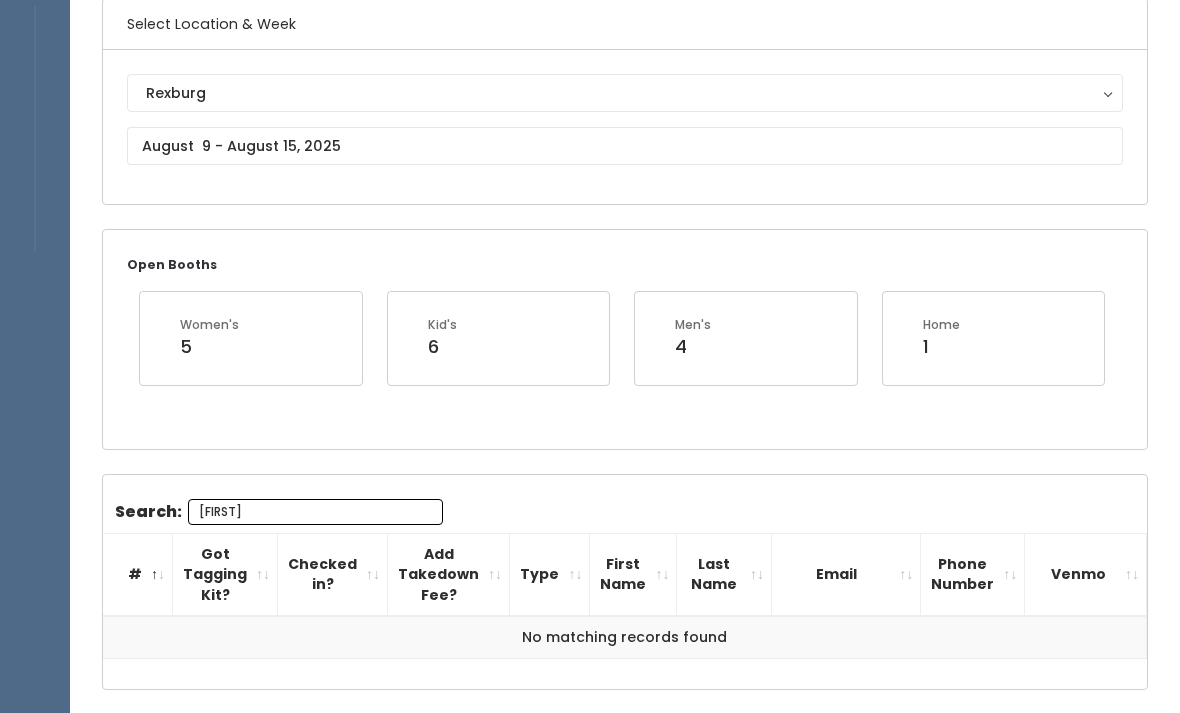 type on "Carlee" 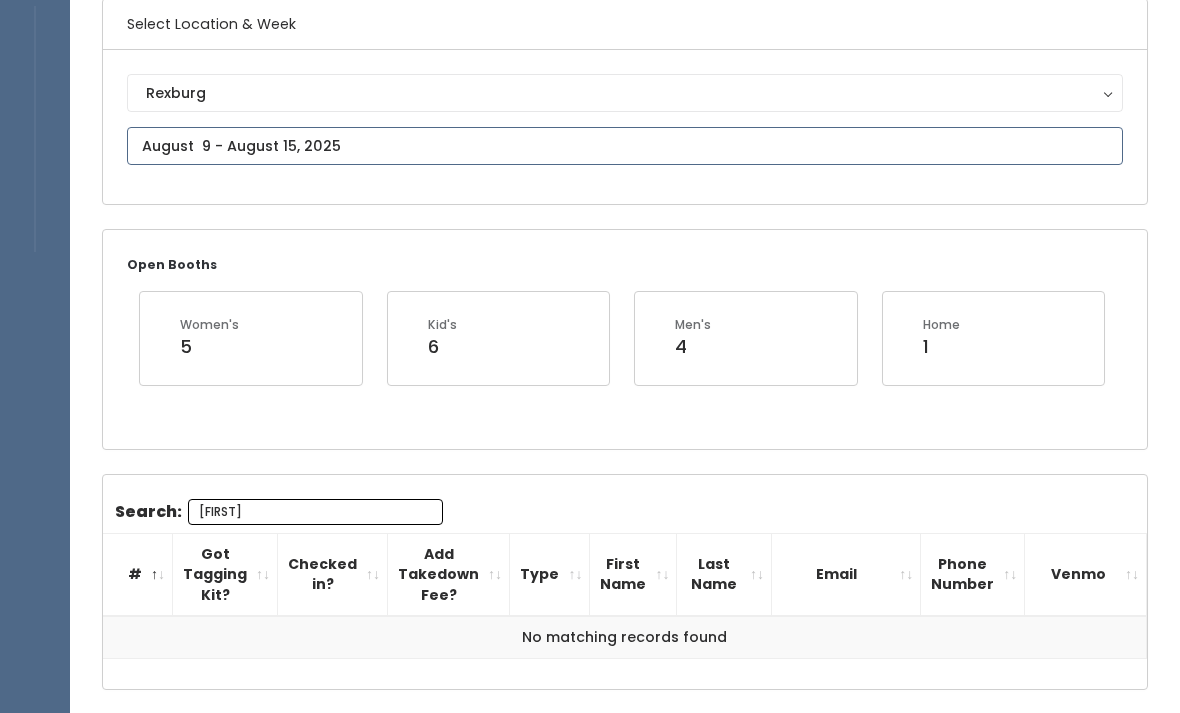 click at bounding box center [625, 146] 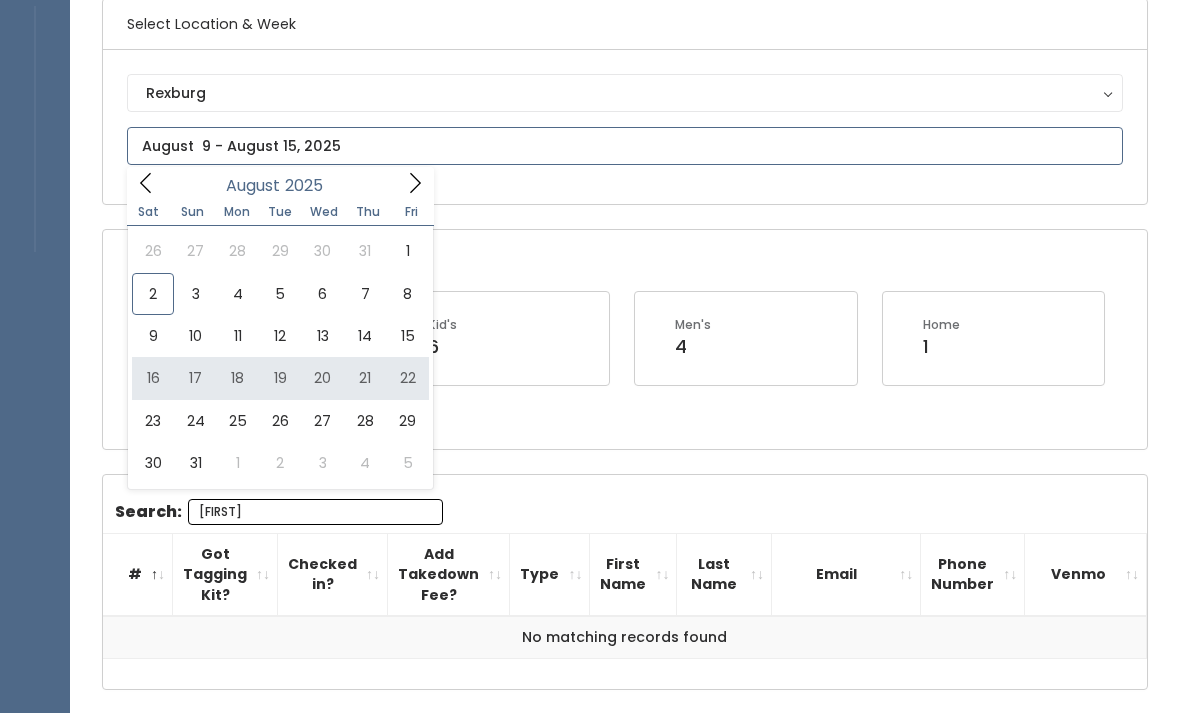 type on "August 16 to August 22" 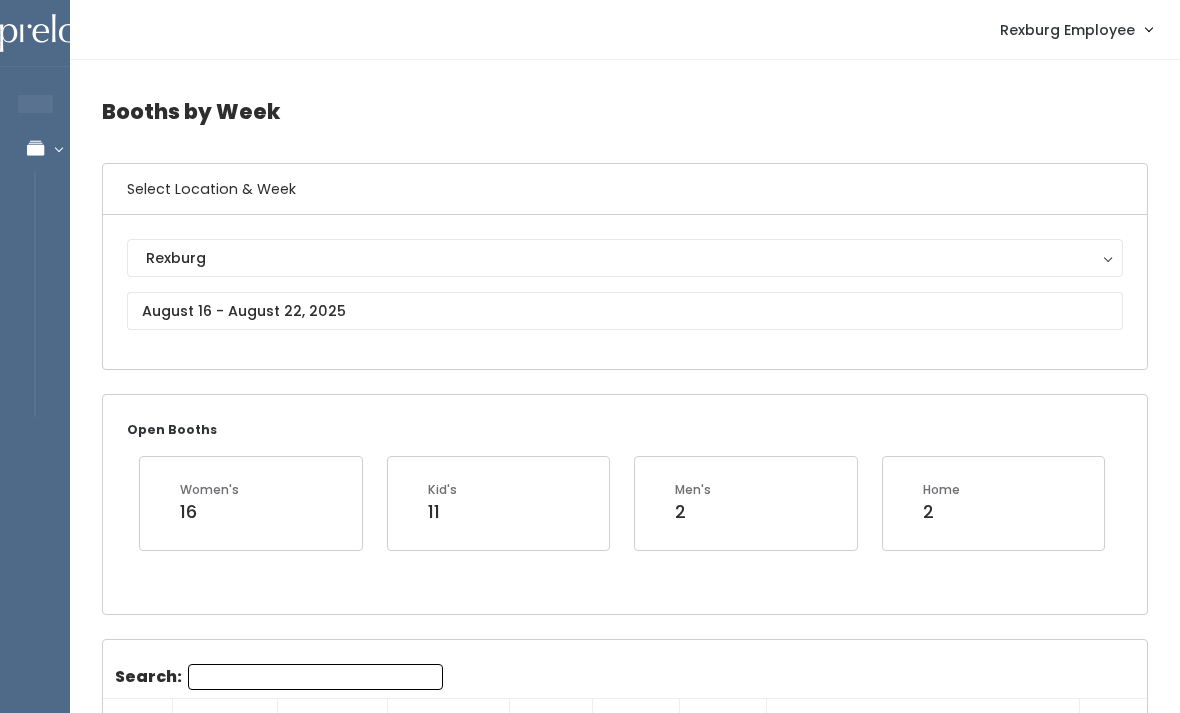 scroll, scrollTop: 0, scrollLeft: 0, axis: both 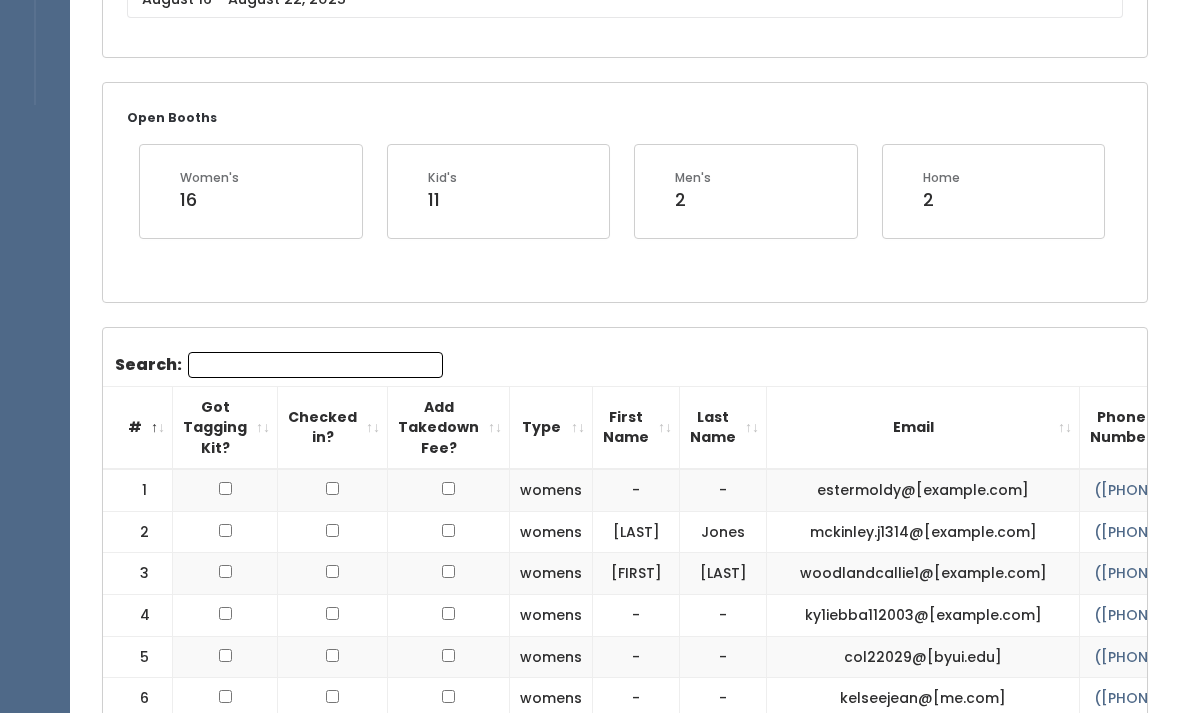 click on "Search:" at bounding box center (315, 365) 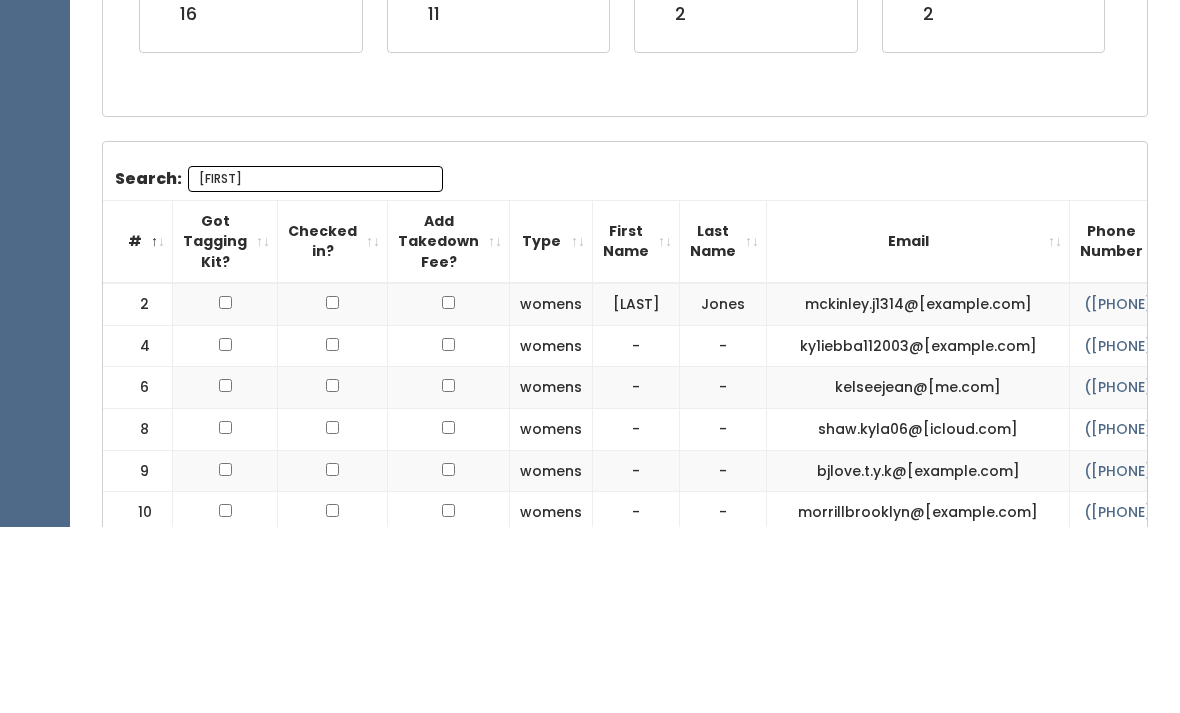 scroll, scrollTop: 213, scrollLeft: 0, axis: vertical 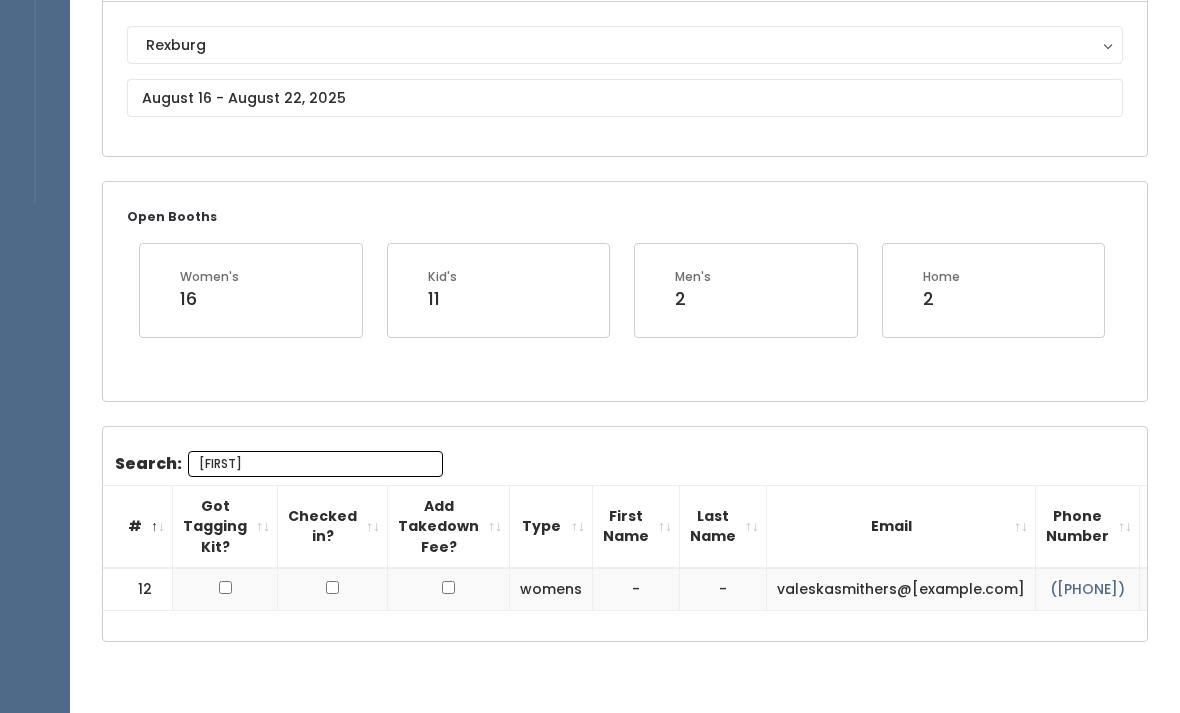 type on "K" 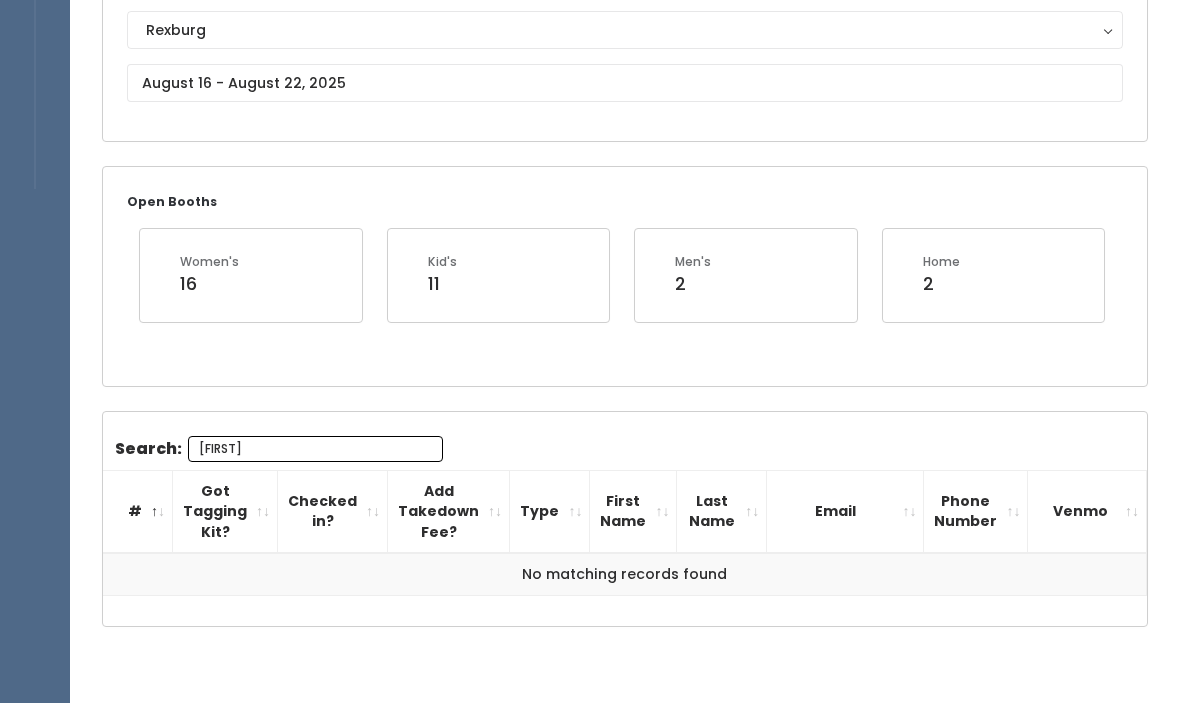 scroll, scrollTop: 125, scrollLeft: 0, axis: vertical 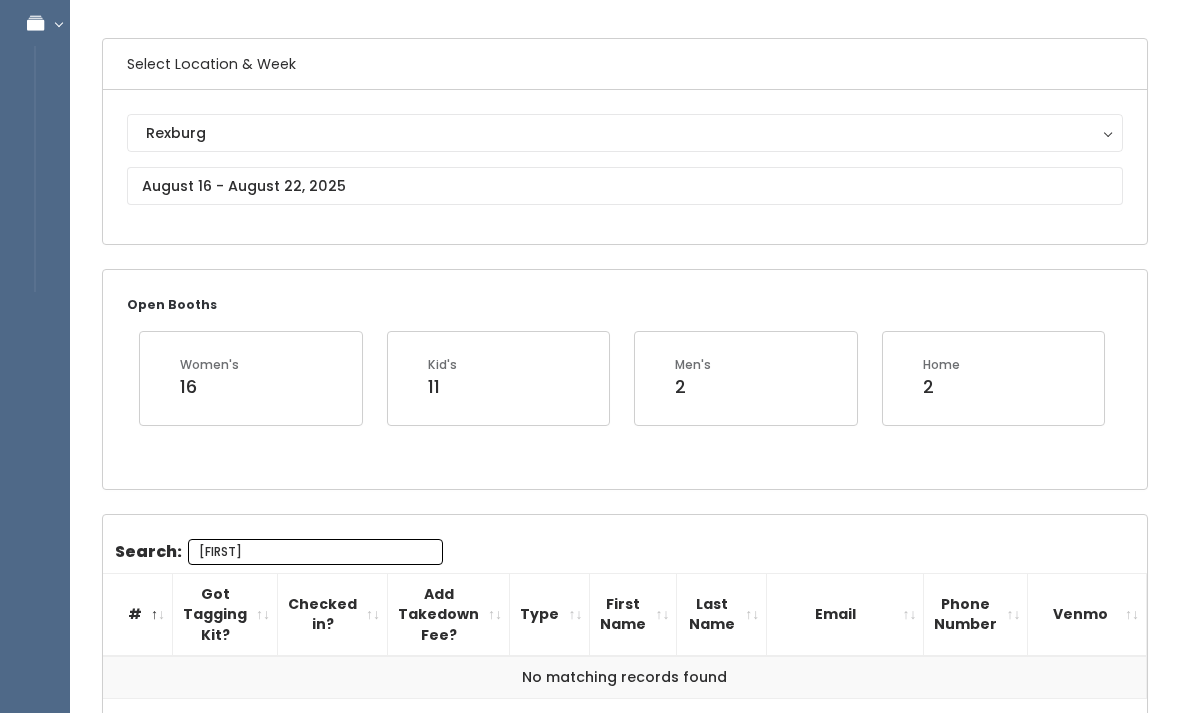 type on "[FIRST]" 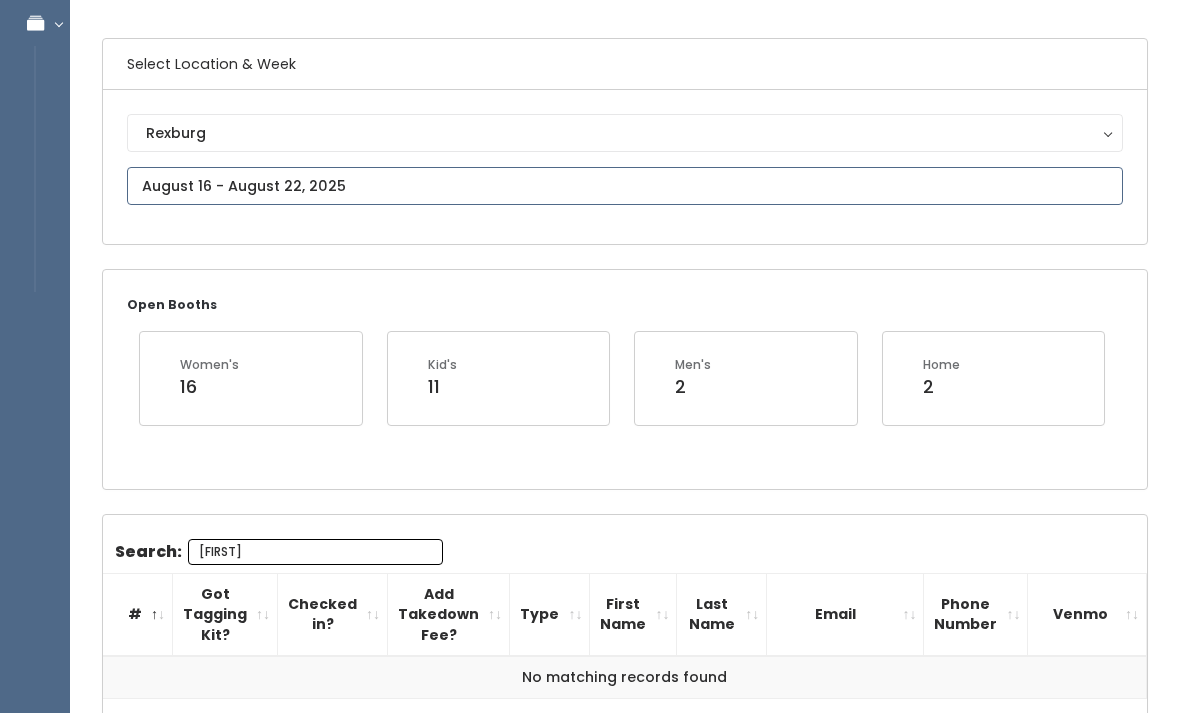 click at bounding box center [625, 186] 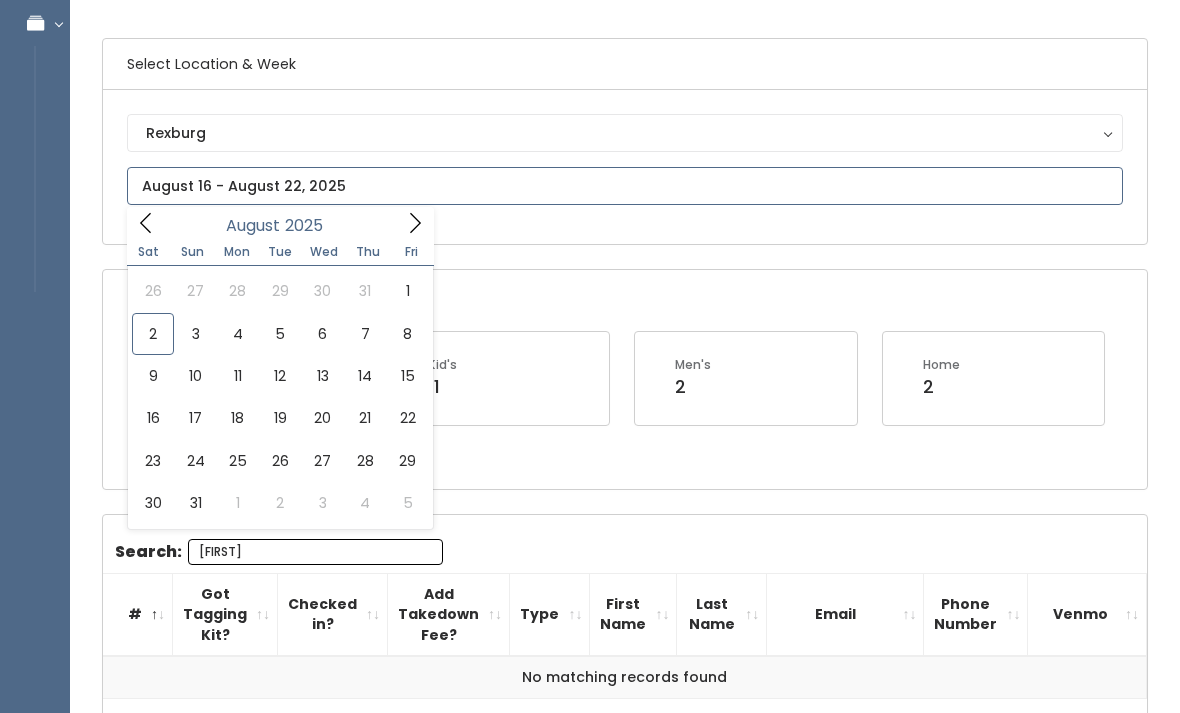 type on "August 9 to August 15" 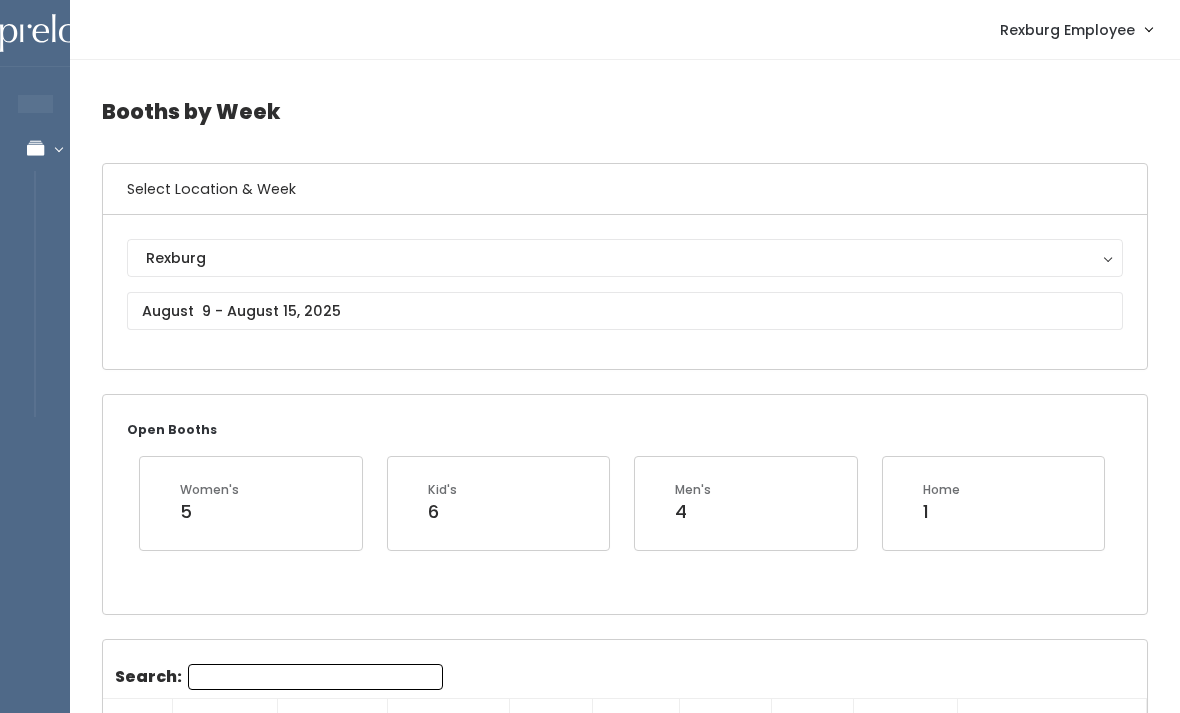 scroll, scrollTop: 0, scrollLeft: 0, axis: both 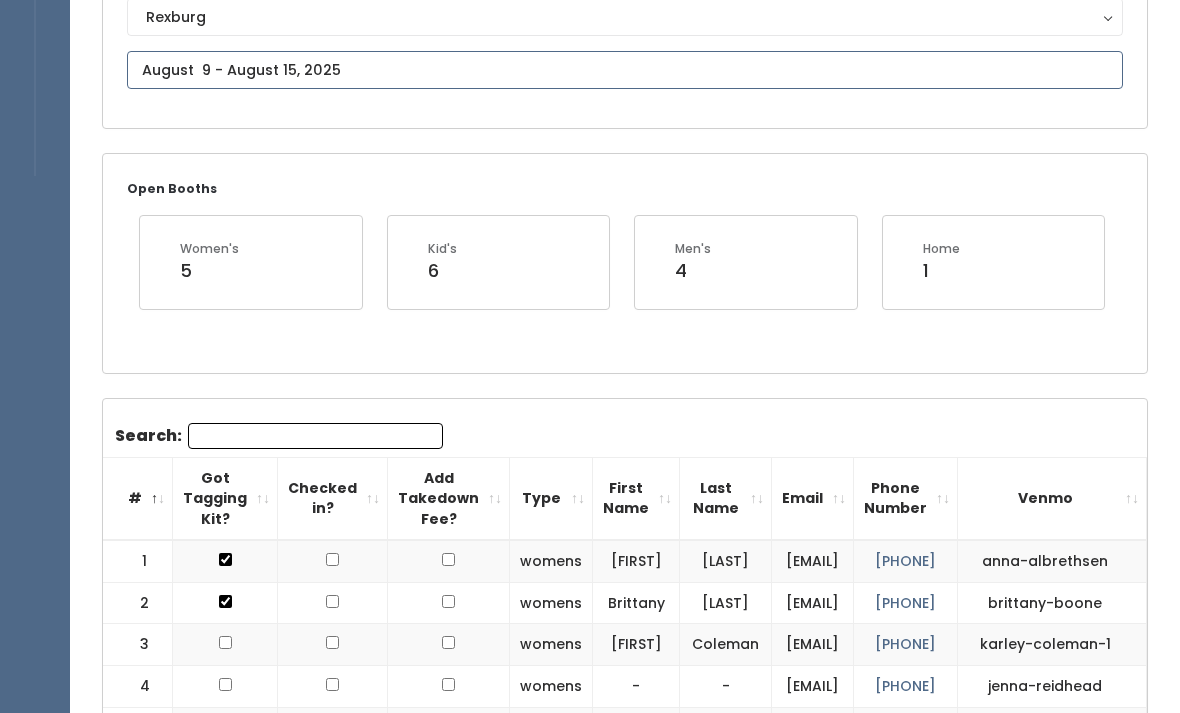 click at bounding box center (625, 70) 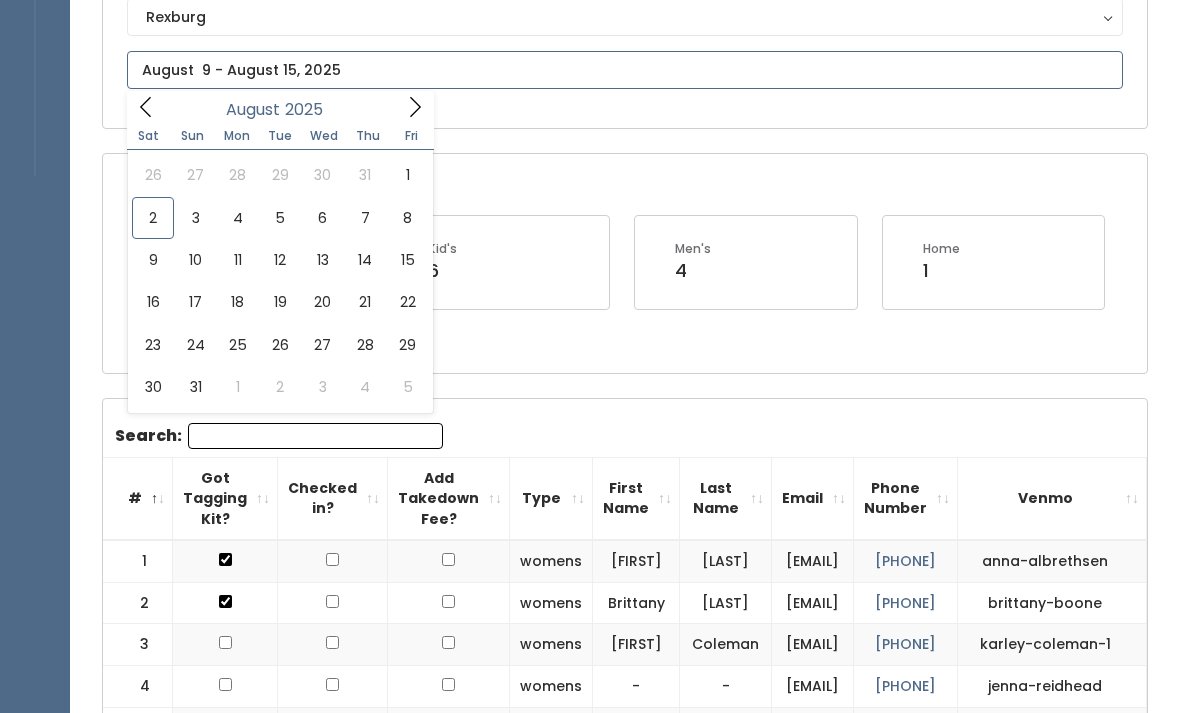 type on "[DATE] to [DATE]" 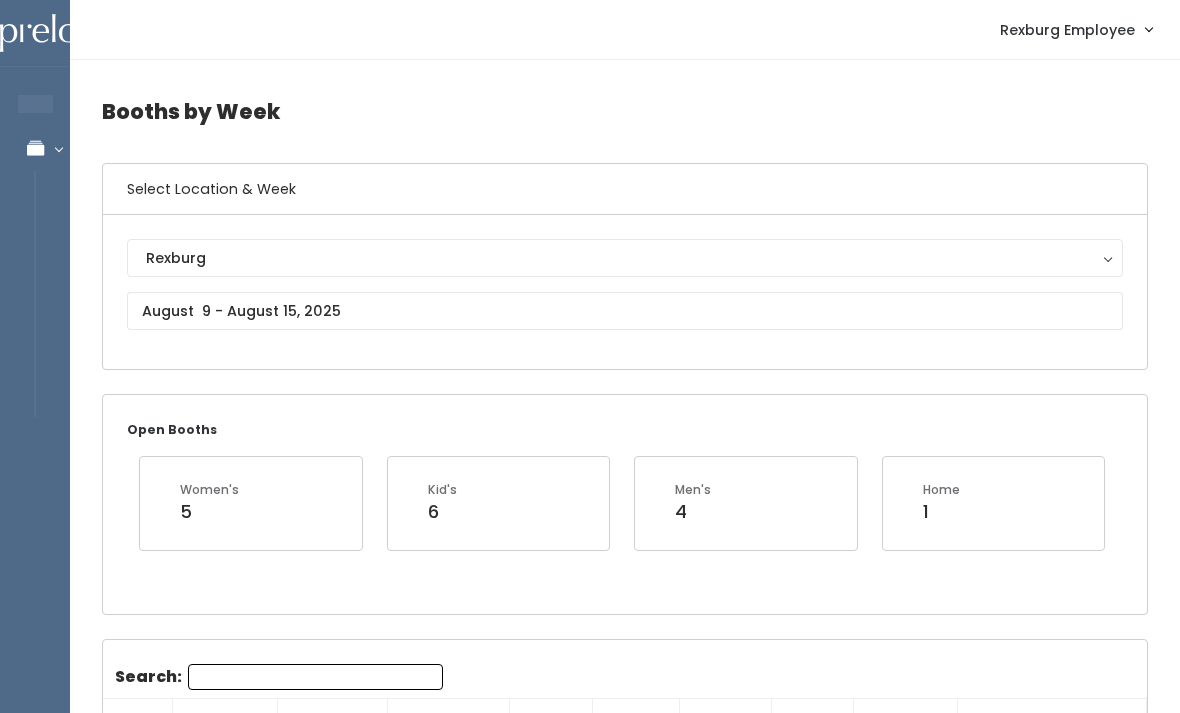 scroll, scrollTop: 0, scrollLeft: 0, axis: both 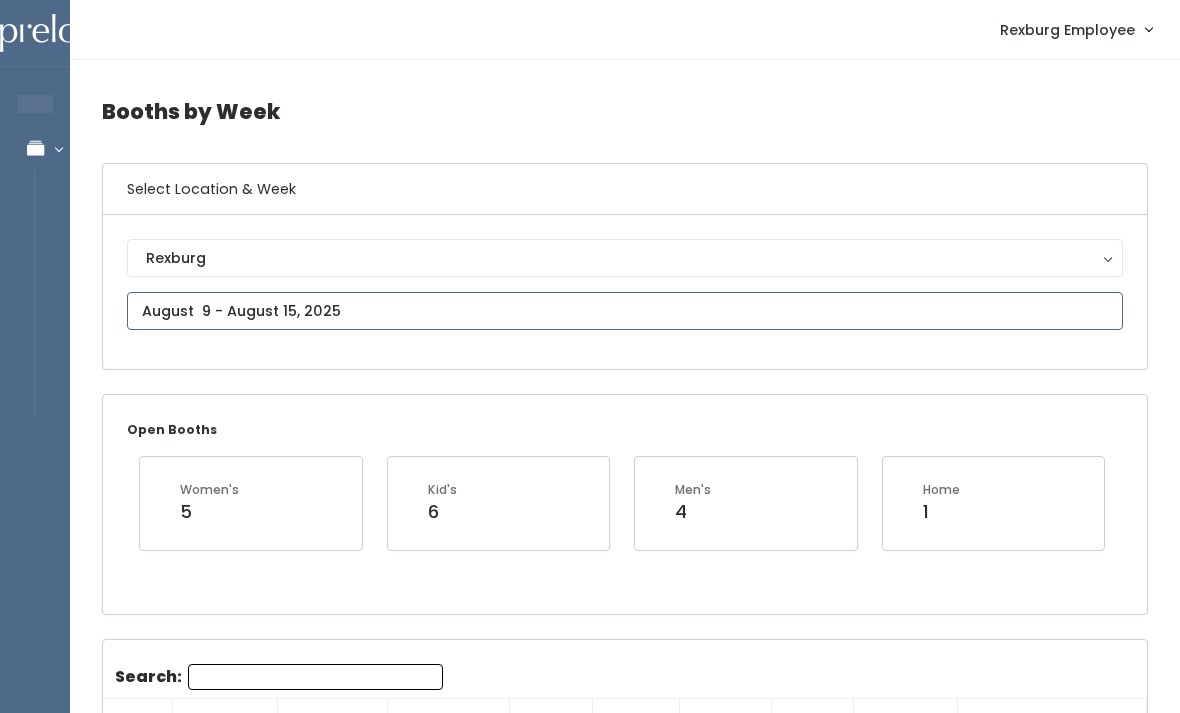 click at bounding box center [625, 311] 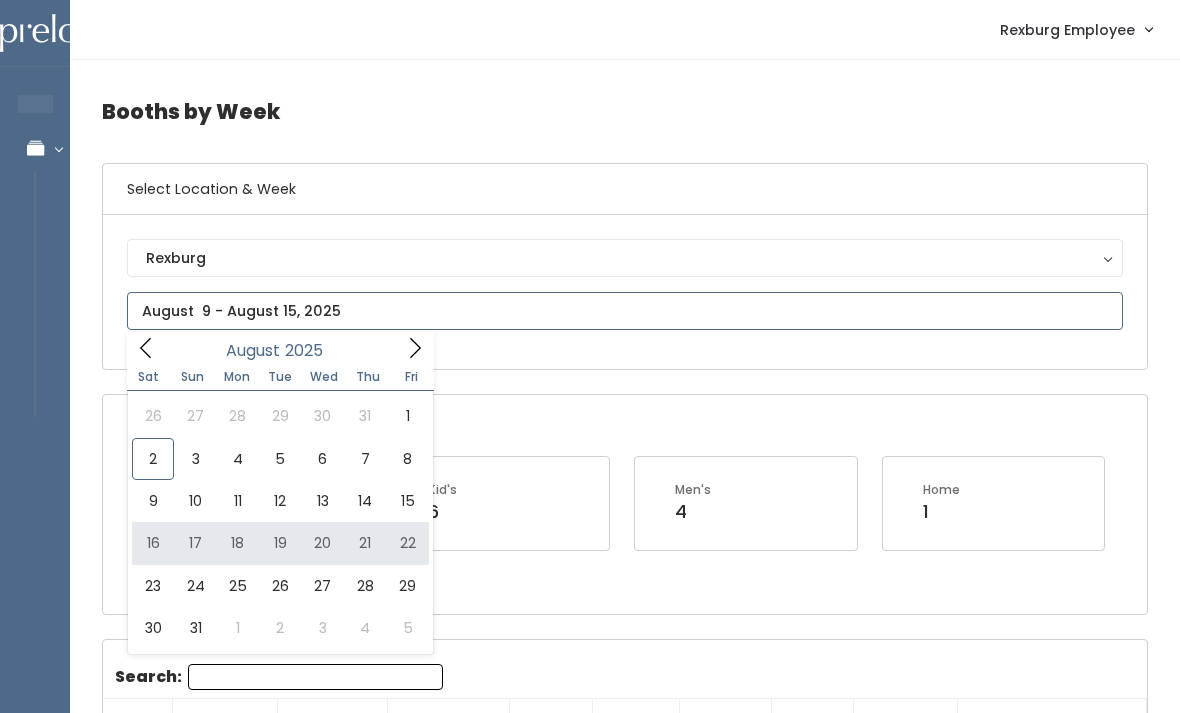 type on "August 16 to August 22" 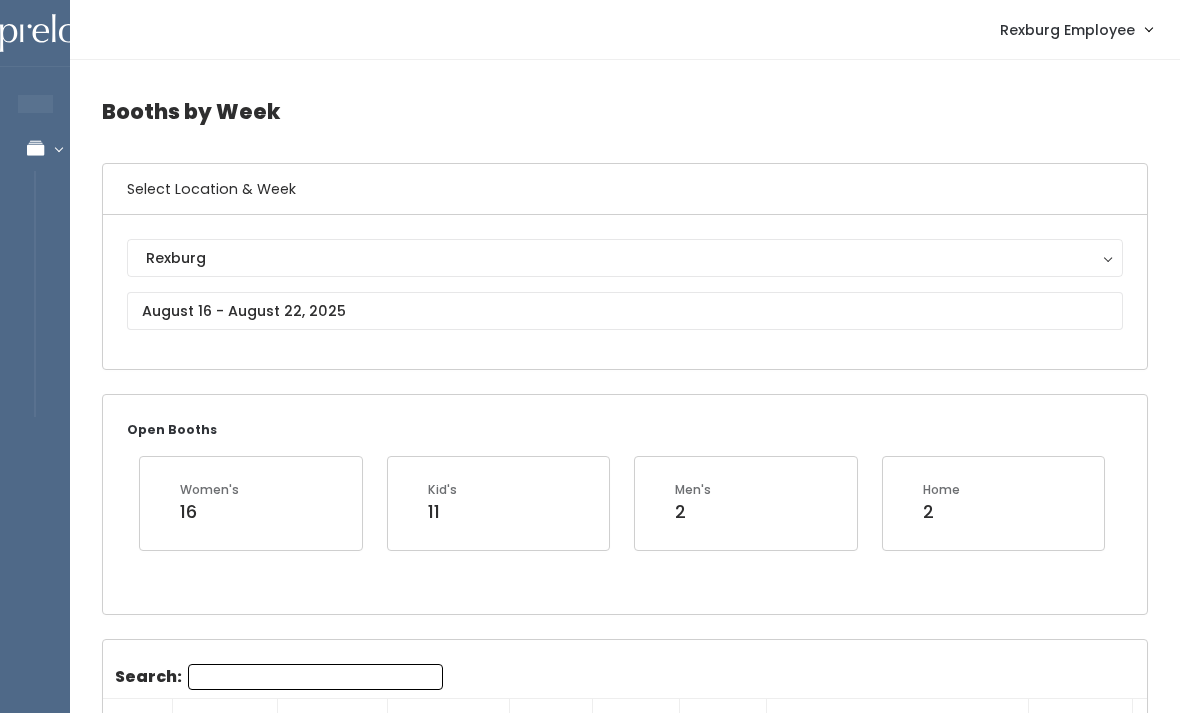 scroll, scrollTop: 187, scrollLeft: 0, axis: vertical 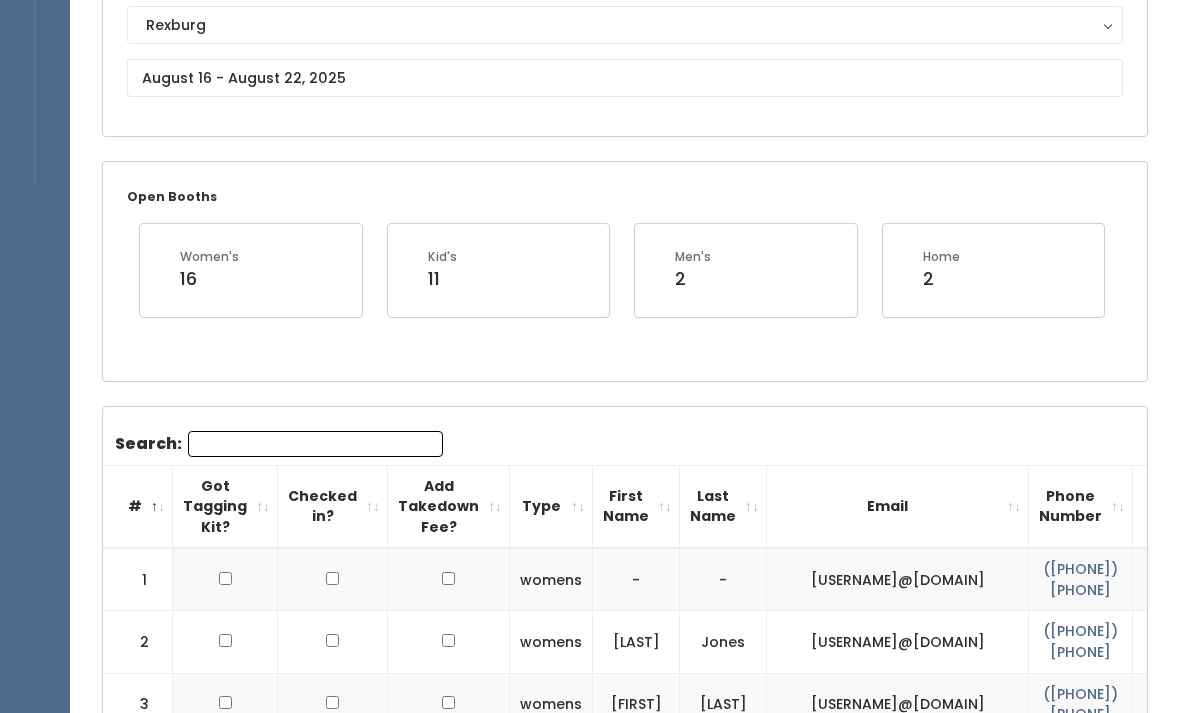 click on "Search:" at bounding box center (315, 444) 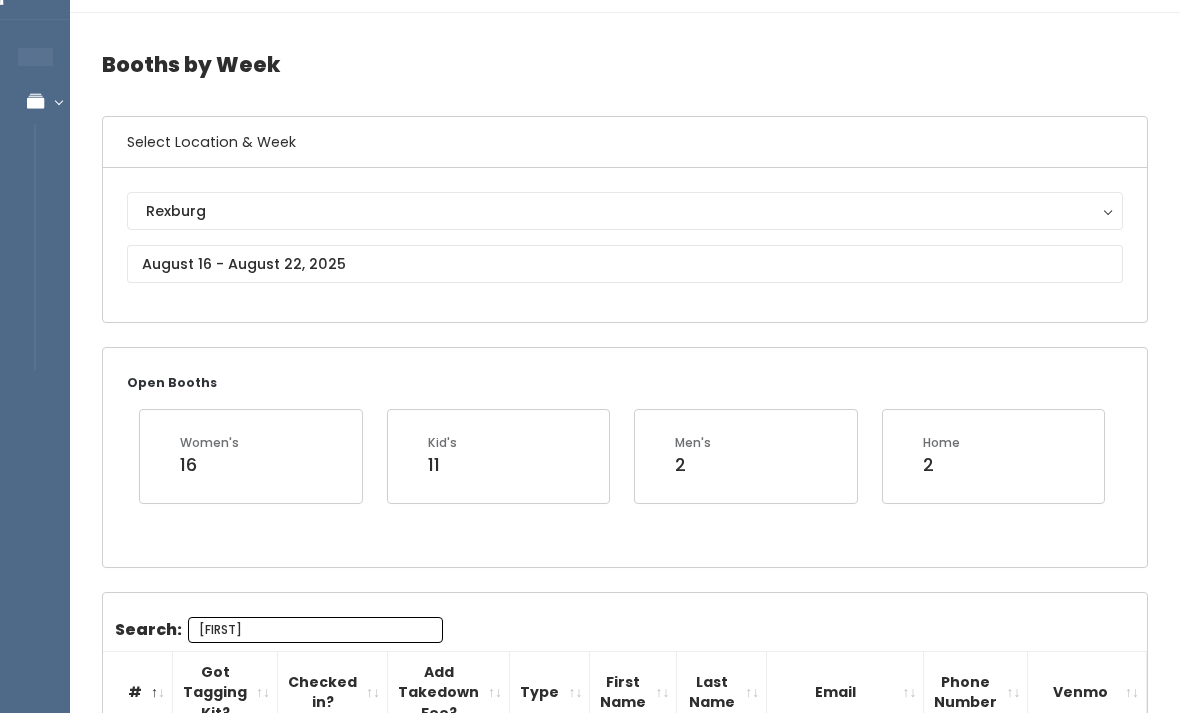 scroll, scrollTop: 48, scrollLeft: 0, axis: vertical 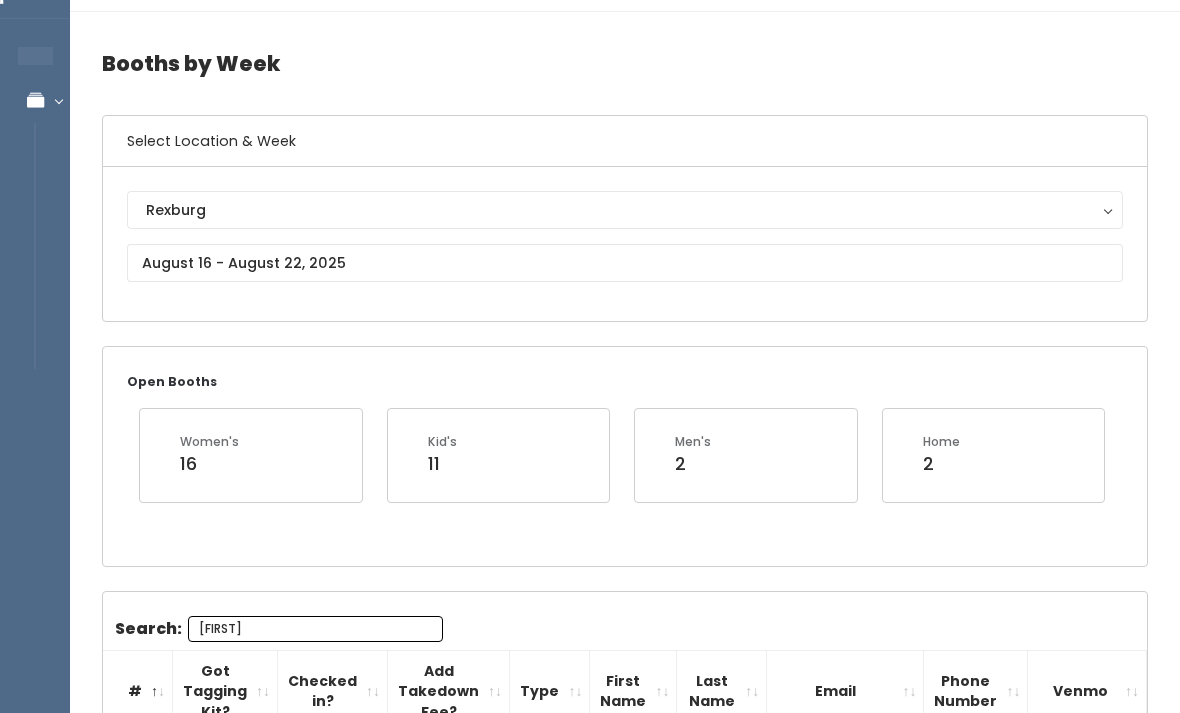 type on "[FIRST]" 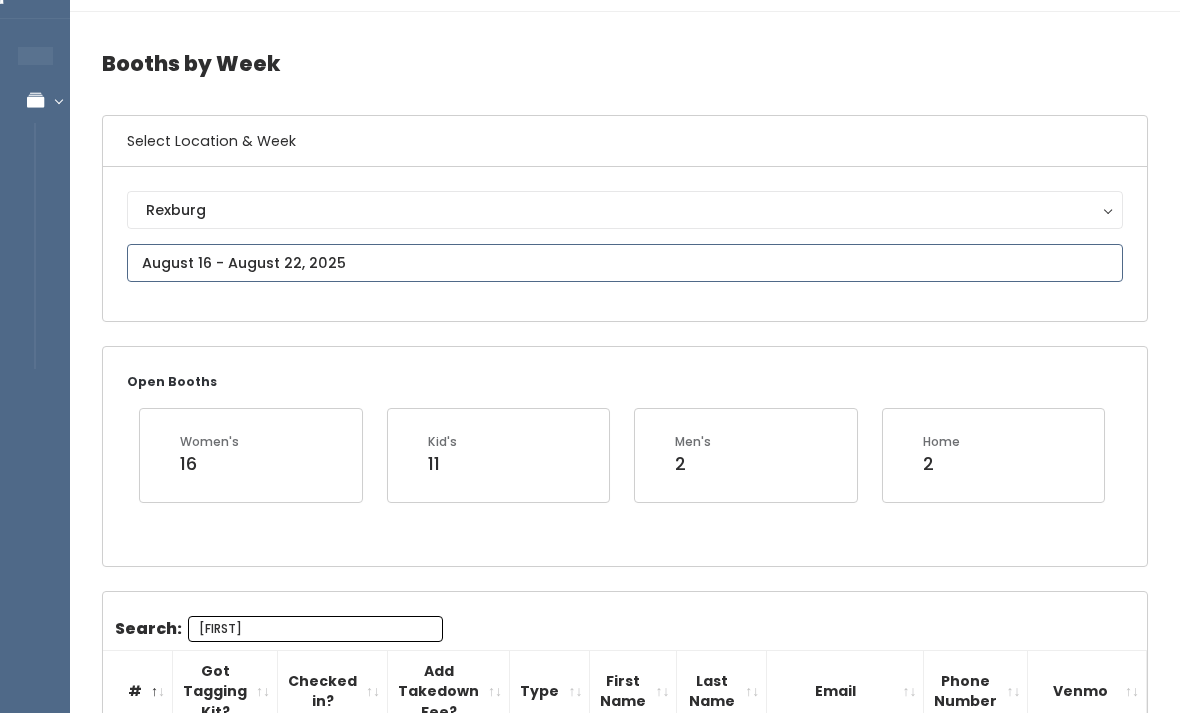 click on "EMPLOYEES
Manage Bookings
Booths by Week
All Bookings
Bookings with Booths
Booth Discounts
Seller Check-in
Rexburg Employee
Admin Home
My bookings
Account settings" at bounding box center (590, 439) 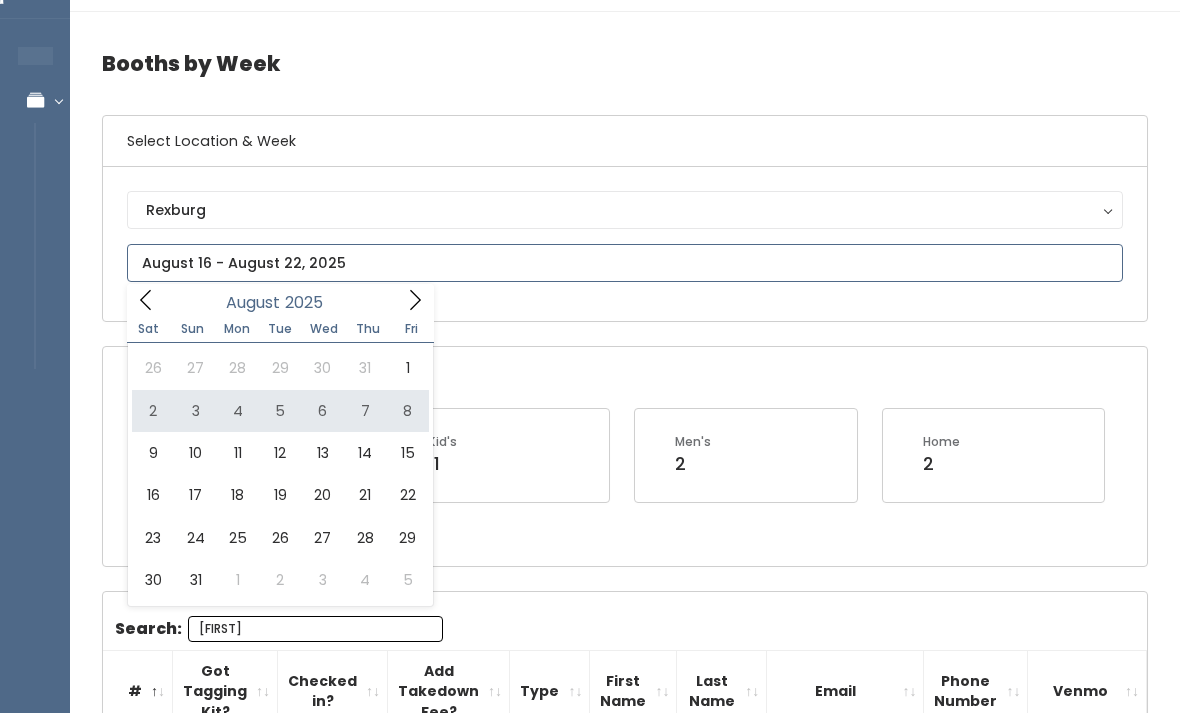 type on "[MONTH] [NUMBER] to [MONTH] [NUMBER]" 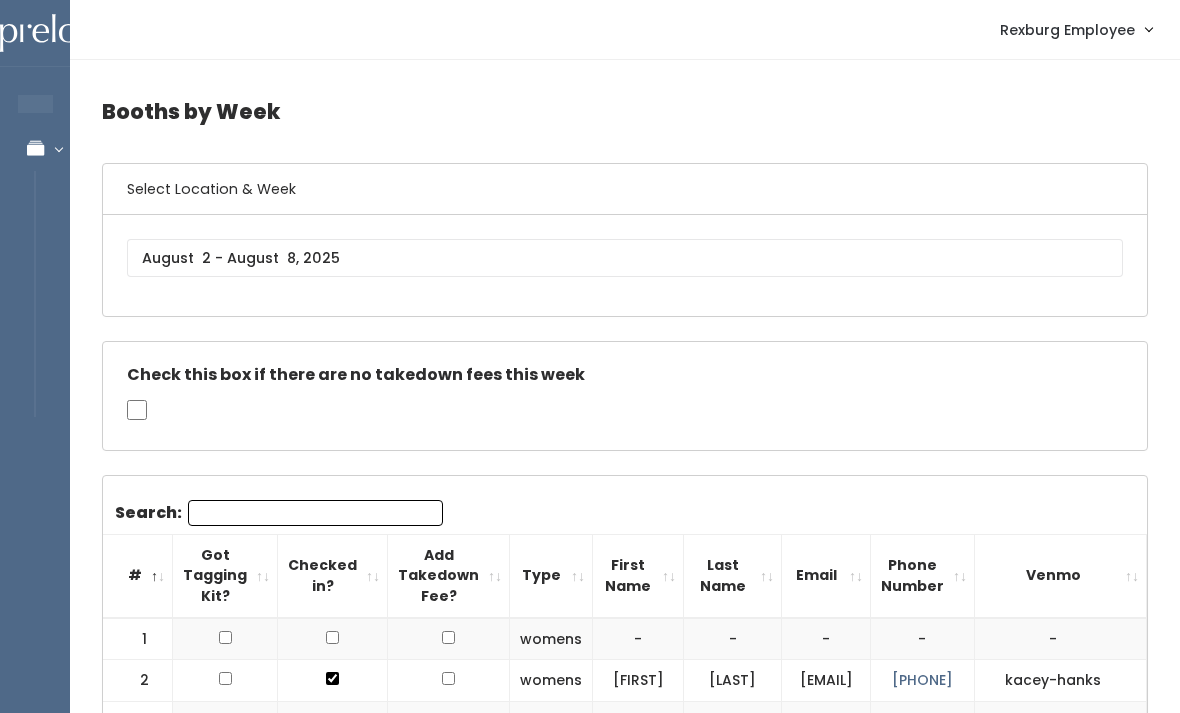 scroll, scrollTop: 0, scrollLeft: 0, axis: both 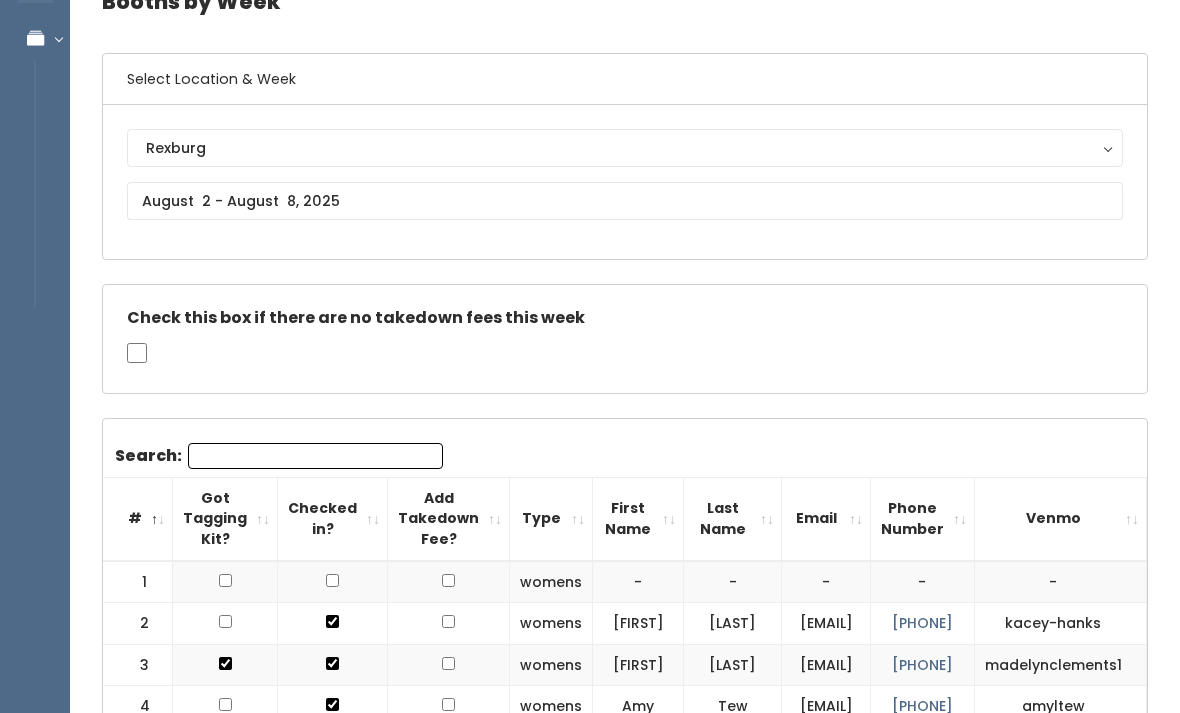 click on "Search:" at bounding box center (315, 456) 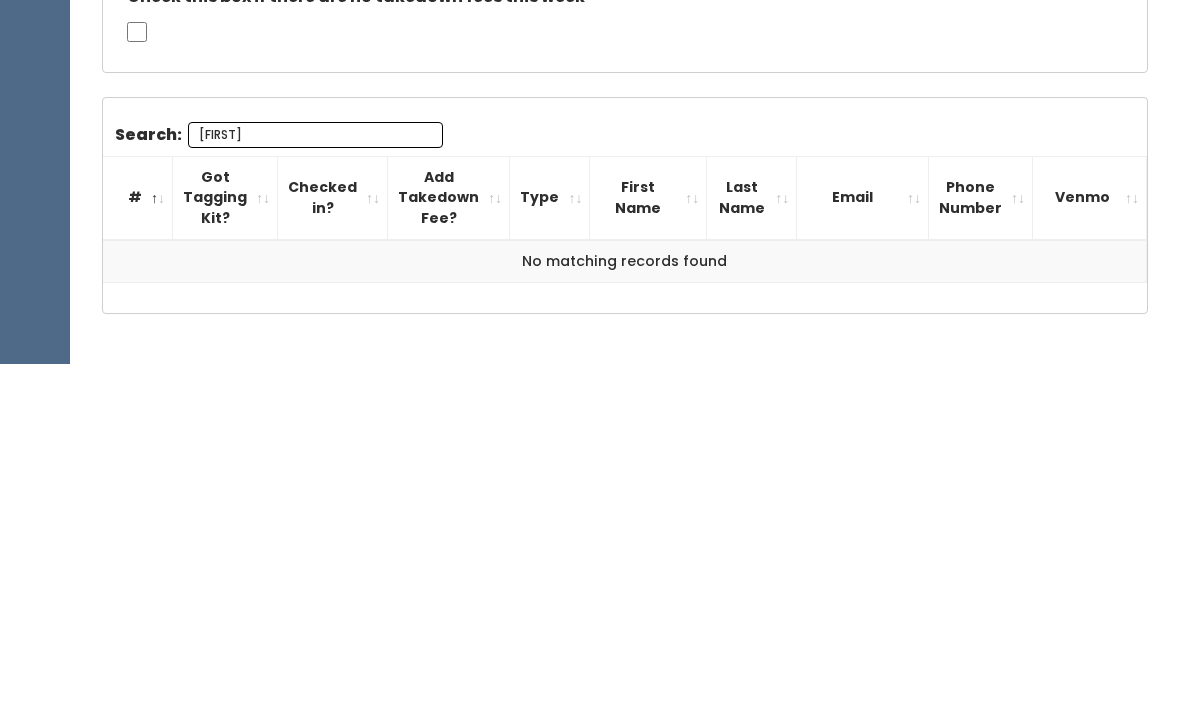 scroll, scrollTop: 146, scrollLeft: 0, axis: vertical 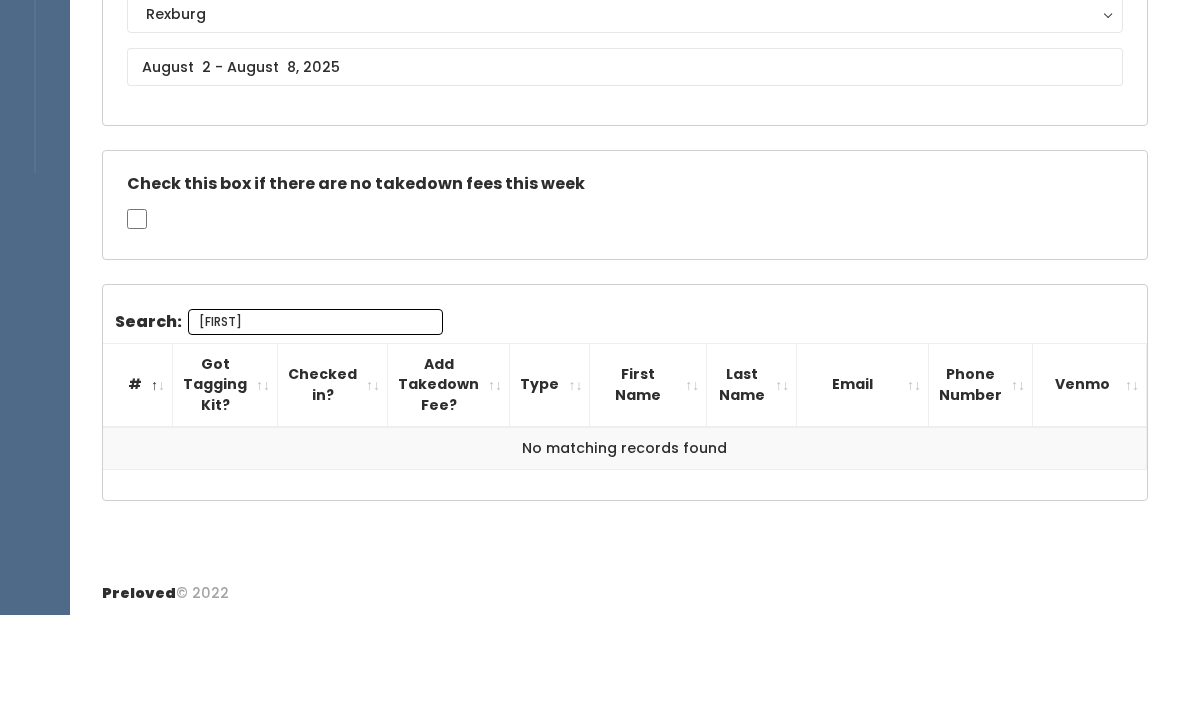 type on "[FIRST]" 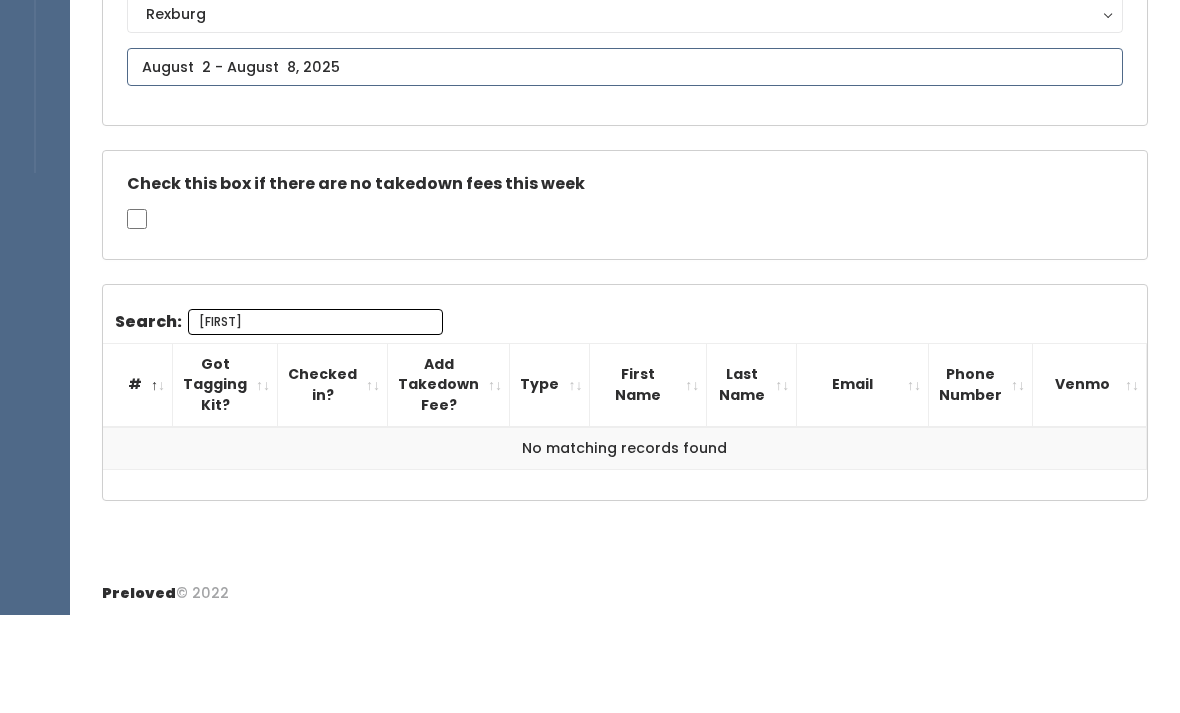 click at bounding box center [625, 165] 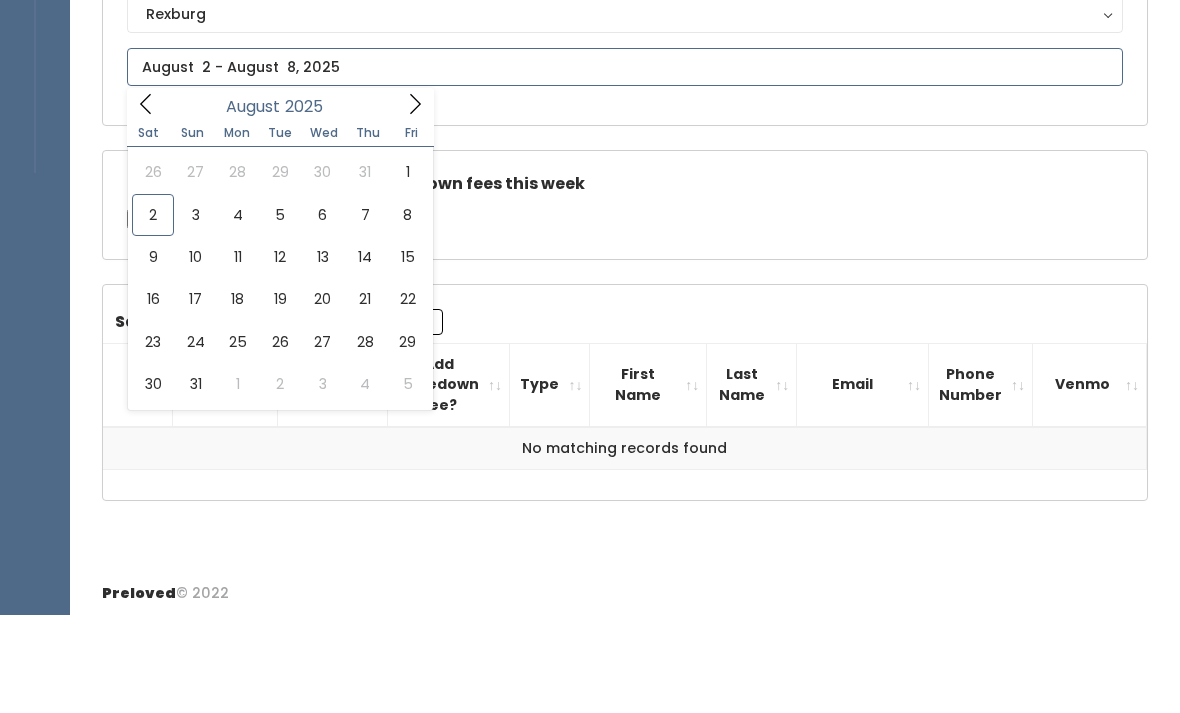 scroll, scrollTop: 82, scrollLeft: 0, axis: vertical 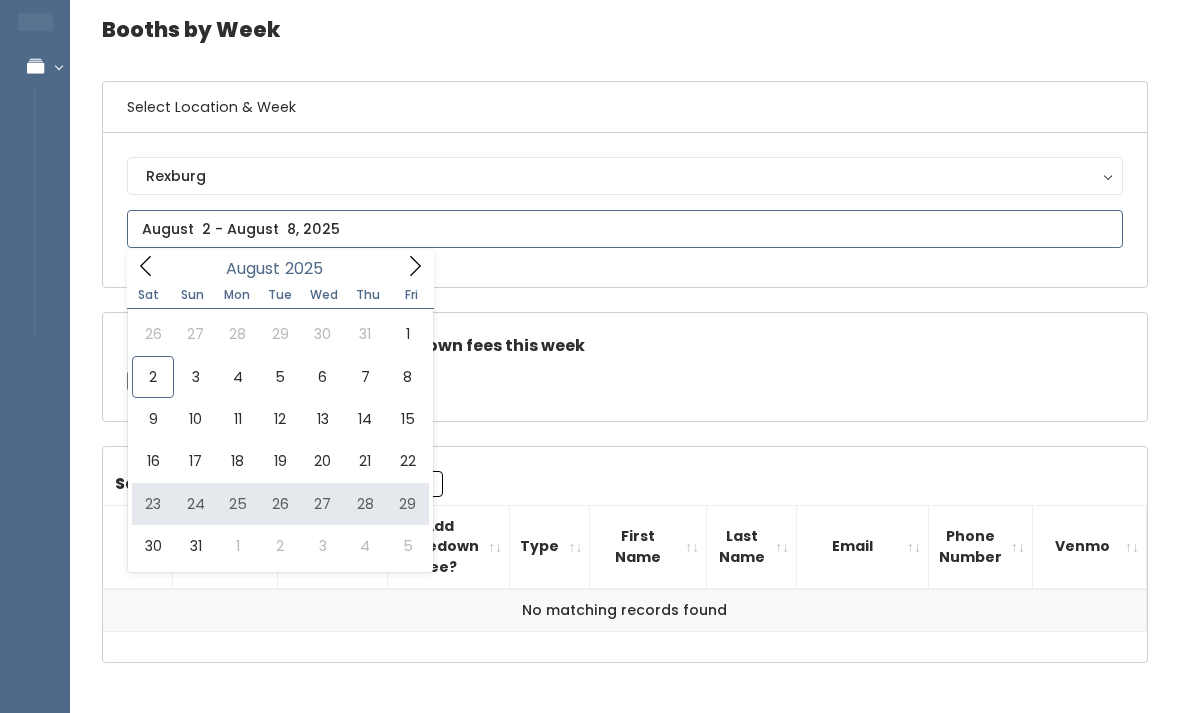 type on "[DATE] to [DATE]" 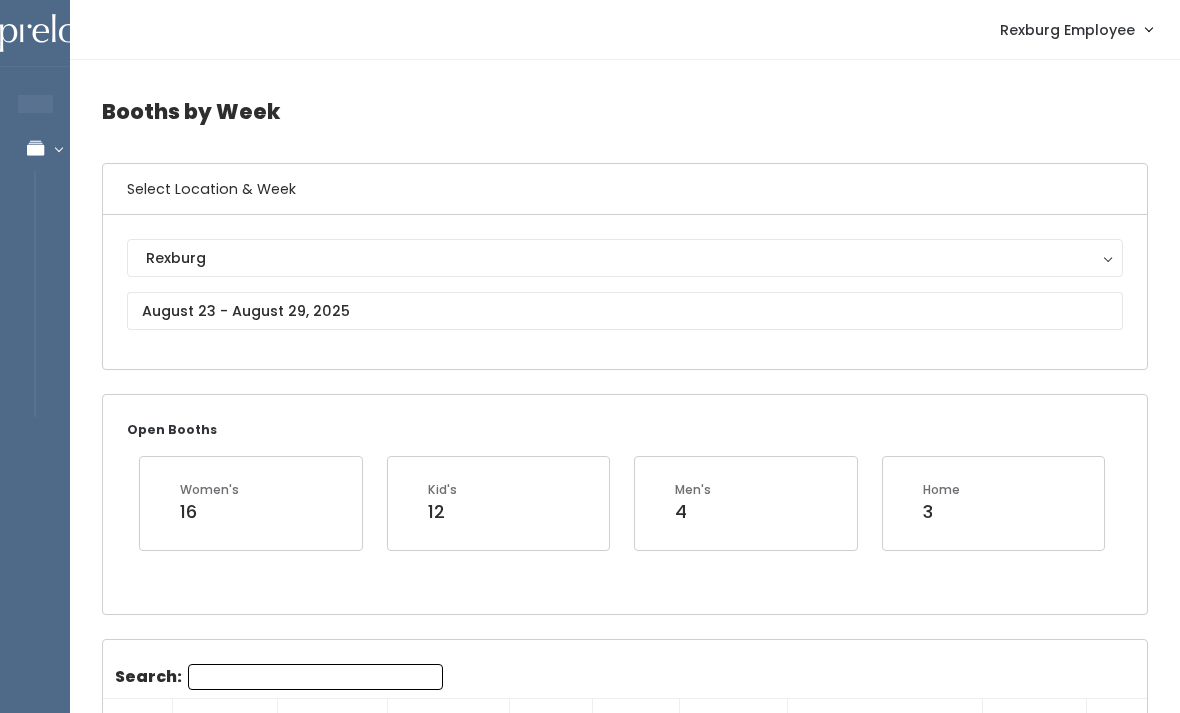 scroll, scrollTop: 0, scrollLeft: 0, axis: both 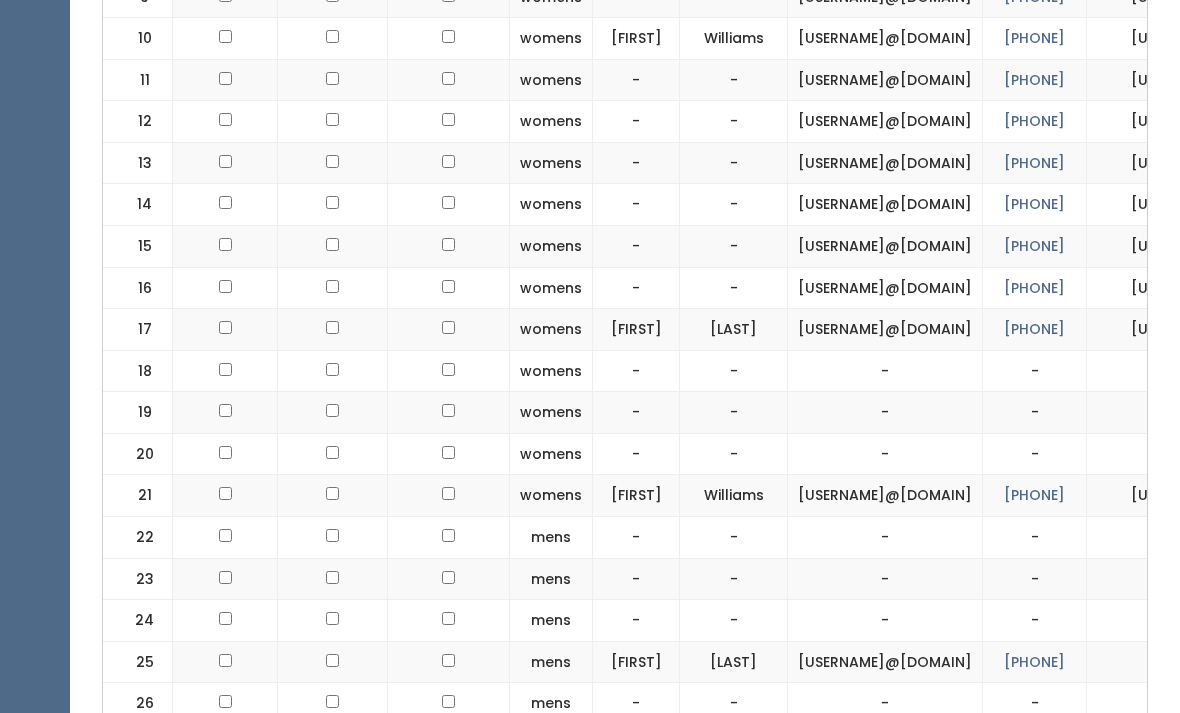 click at bounding box center (225, 246) 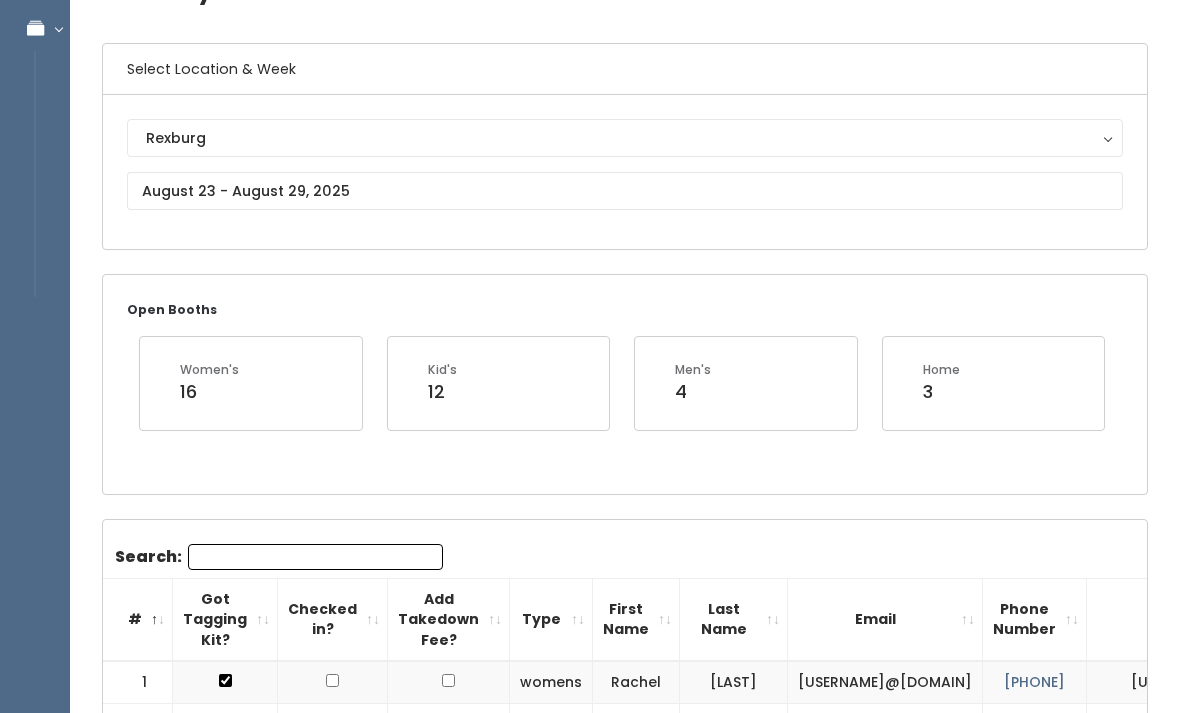 scroll, scrollTop: 0, scrollLeft: 0, axis: both 